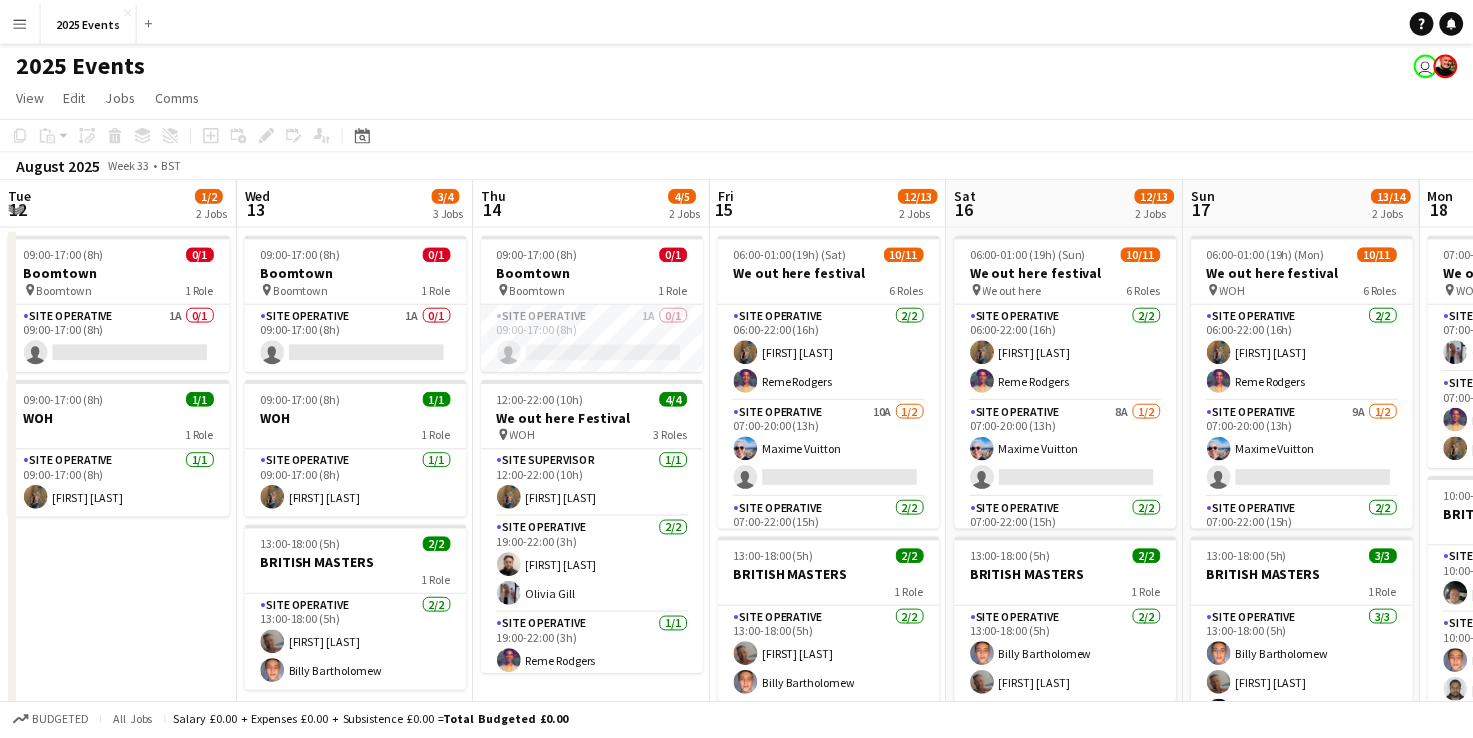 scroll, scrollTop: 0, scrollLeft: 0, axis: both 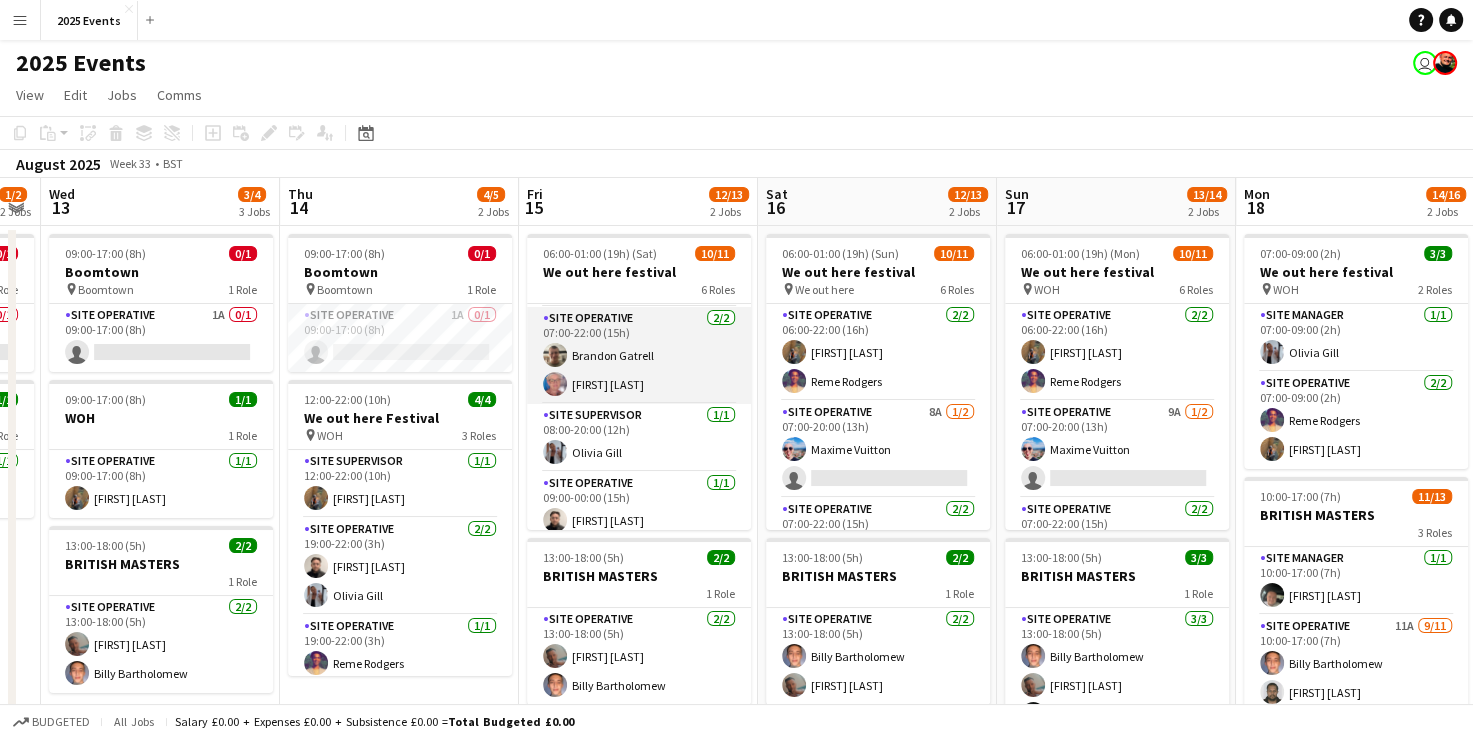 click on "Site Operative   2/2   07:00-22:00 (15h)
[FIRST] [LAST]" at bounding box center (639, 355) 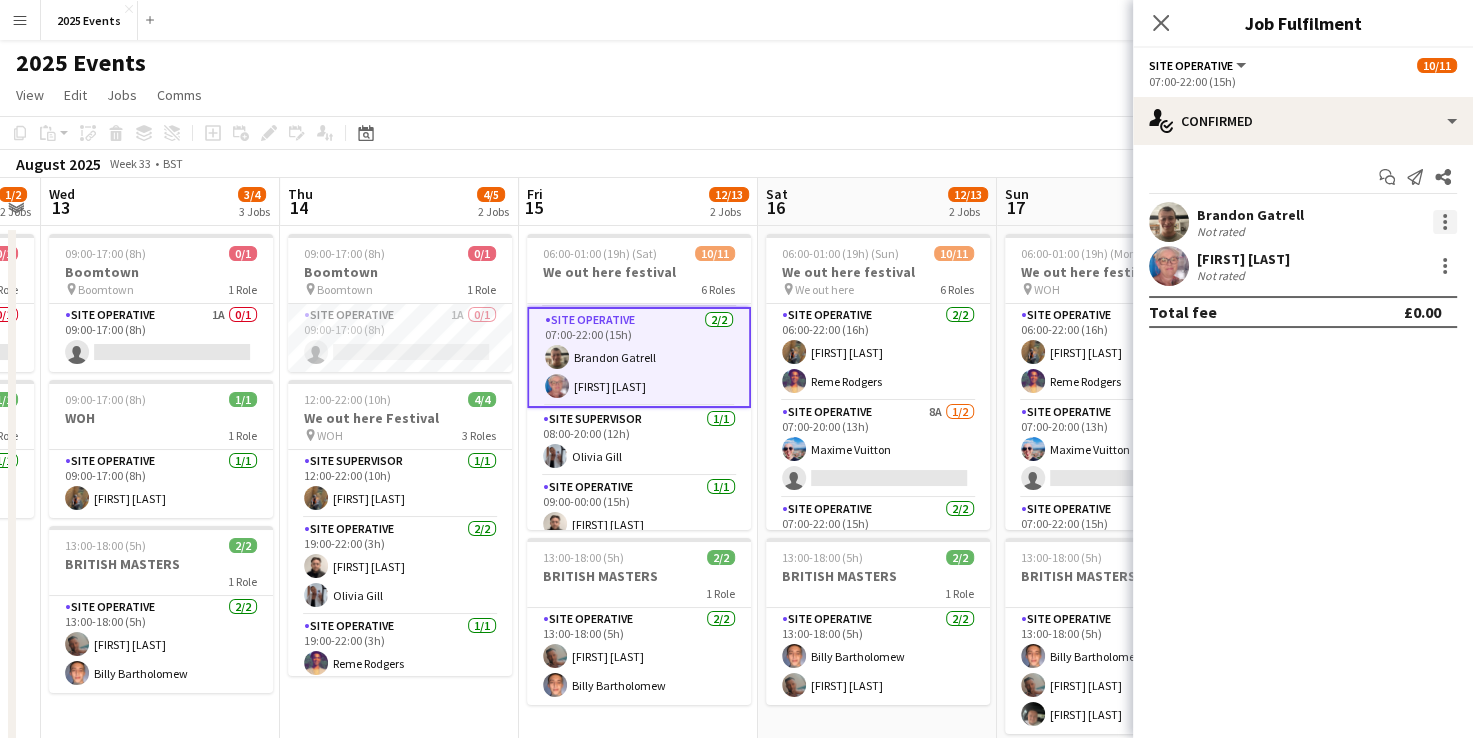 click at bounding box center (1445, 222) 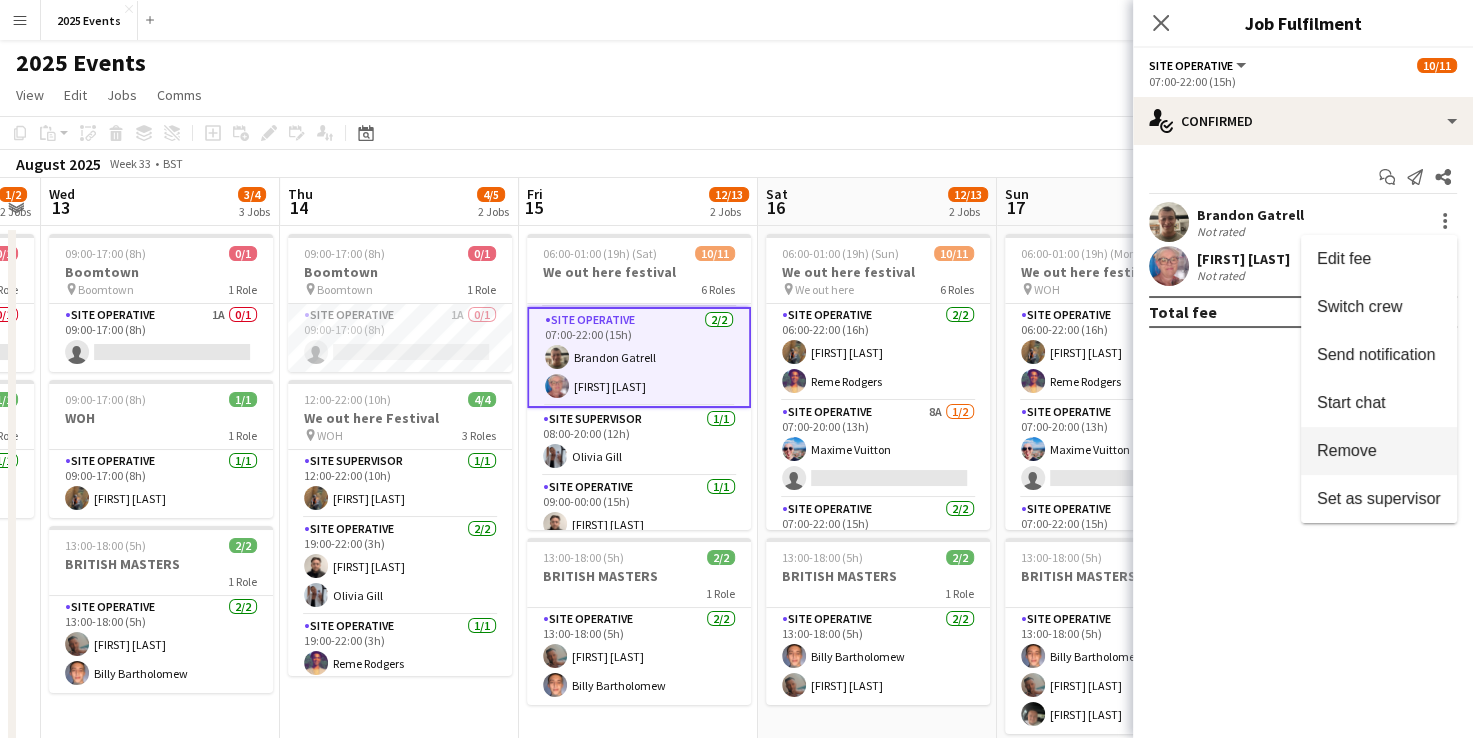 click on "Remove" at bounding box center [1347, 450] 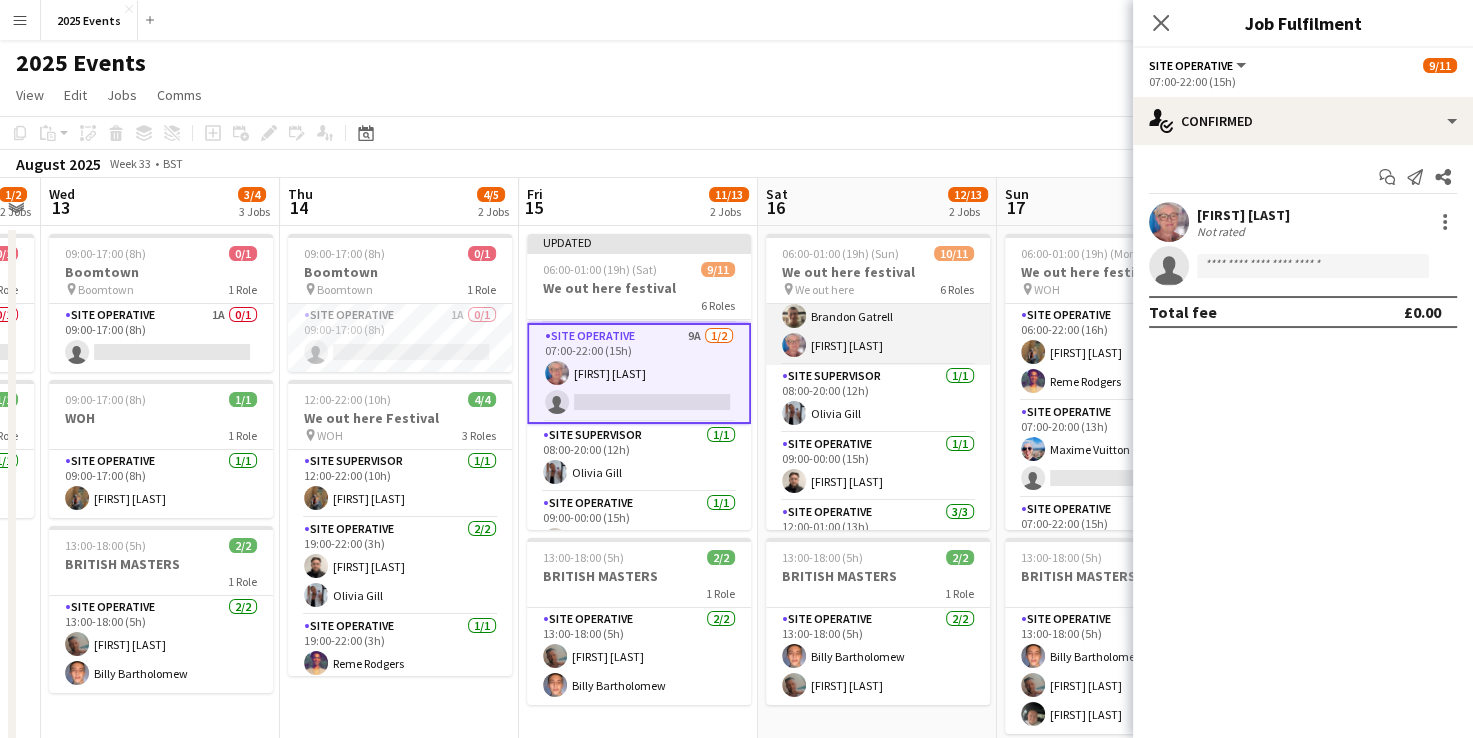 click on "Site Operative   2/2   07:00-22:00 (15h)
[FIRST] [LAST]" at bounding box center [878, 316] 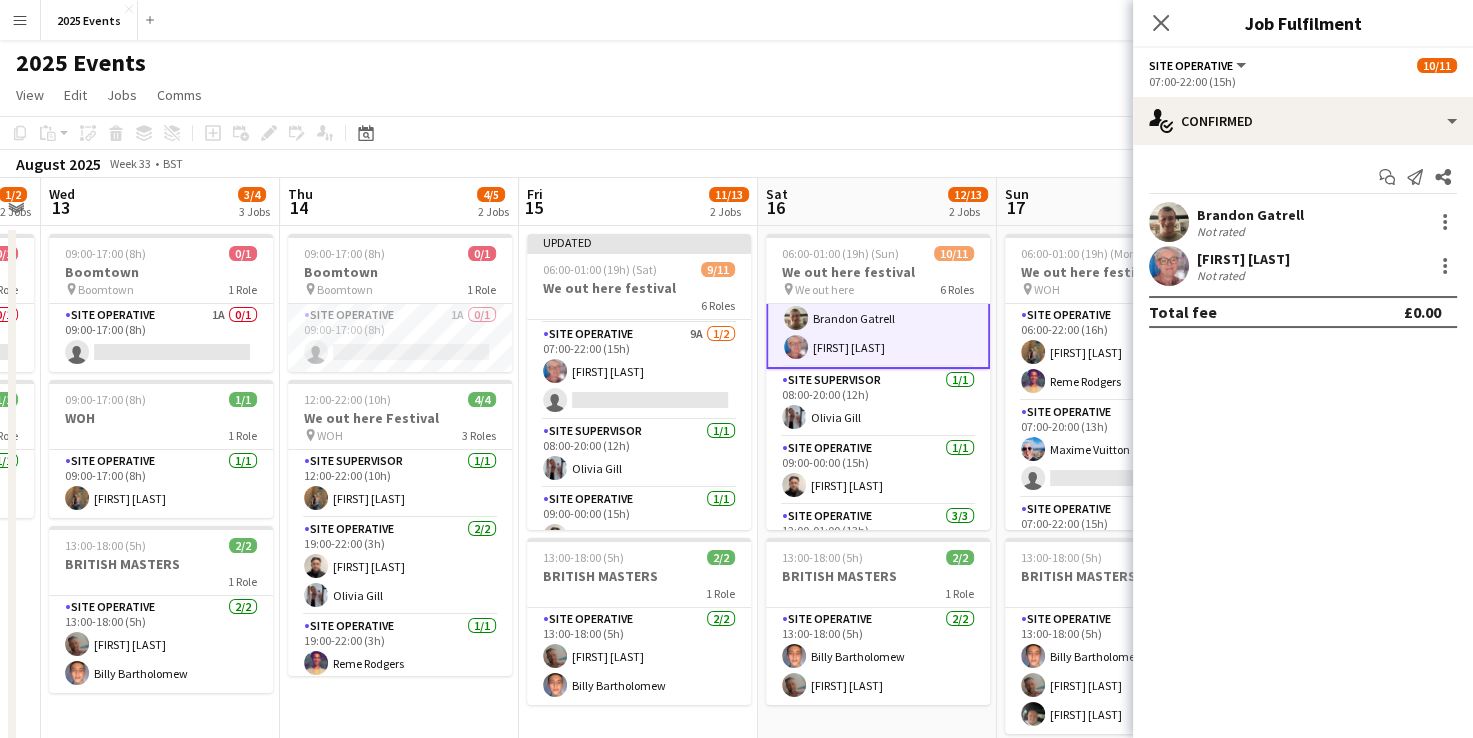 scroll, scrollTop: 232, scrollLeft: 0, axis: vertical 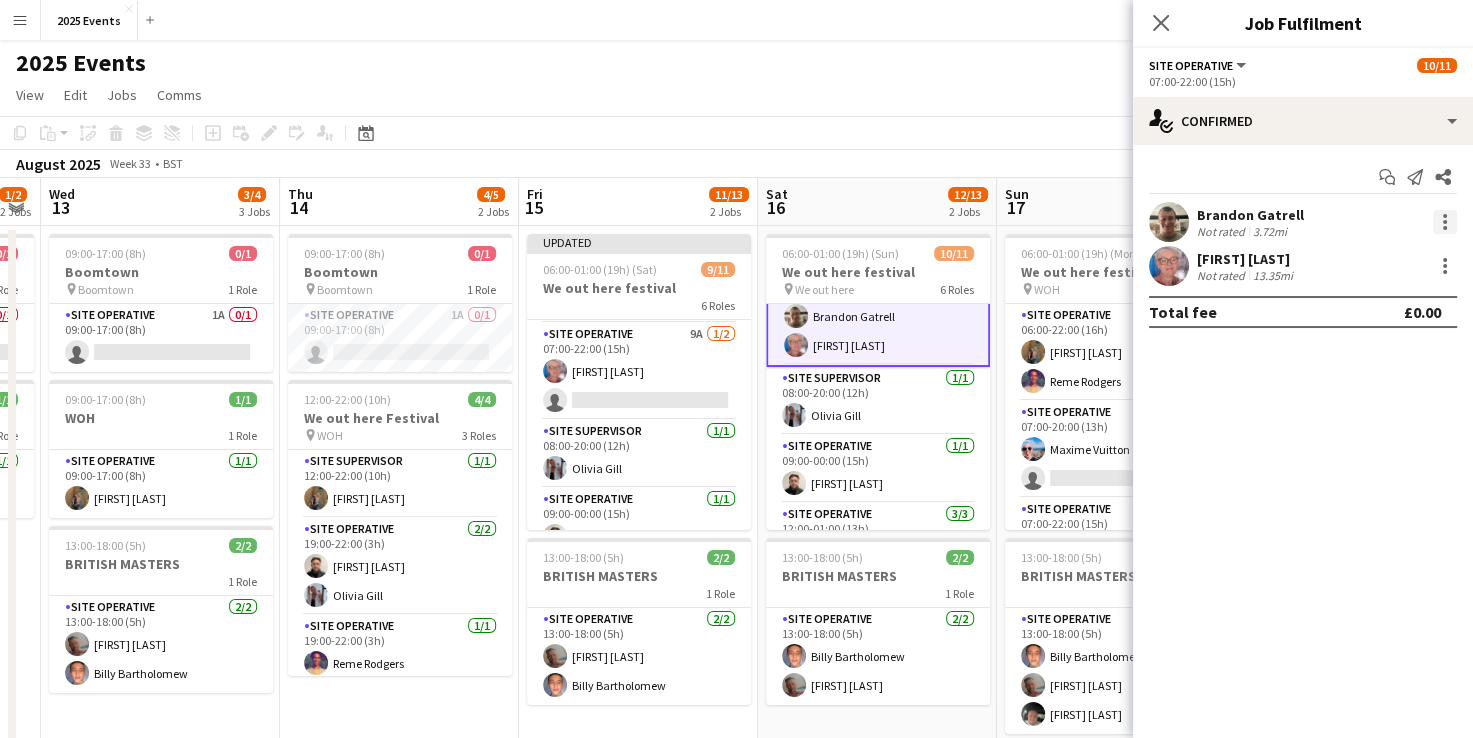 click at bounding box center (1445, 222) 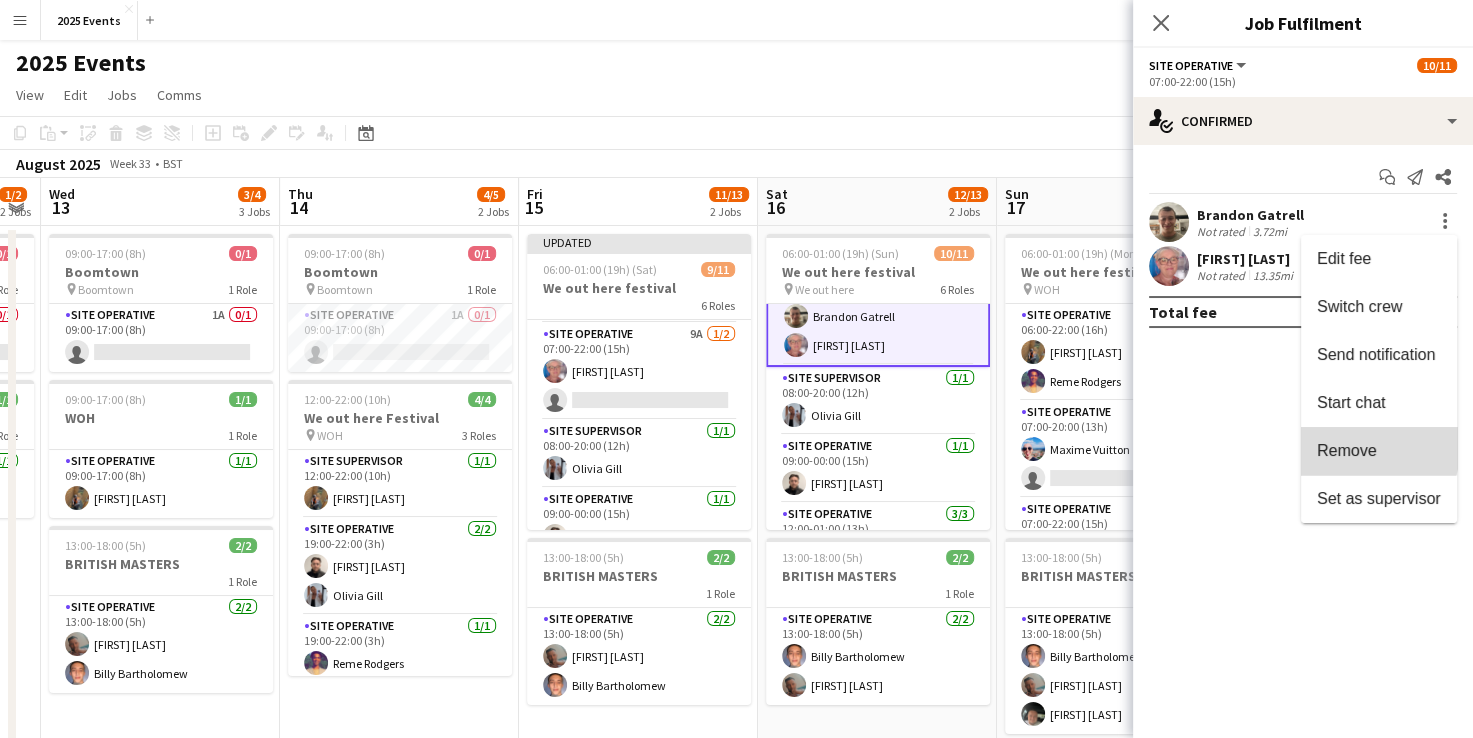 click on "Remove" at bounding box center [1347, 450] 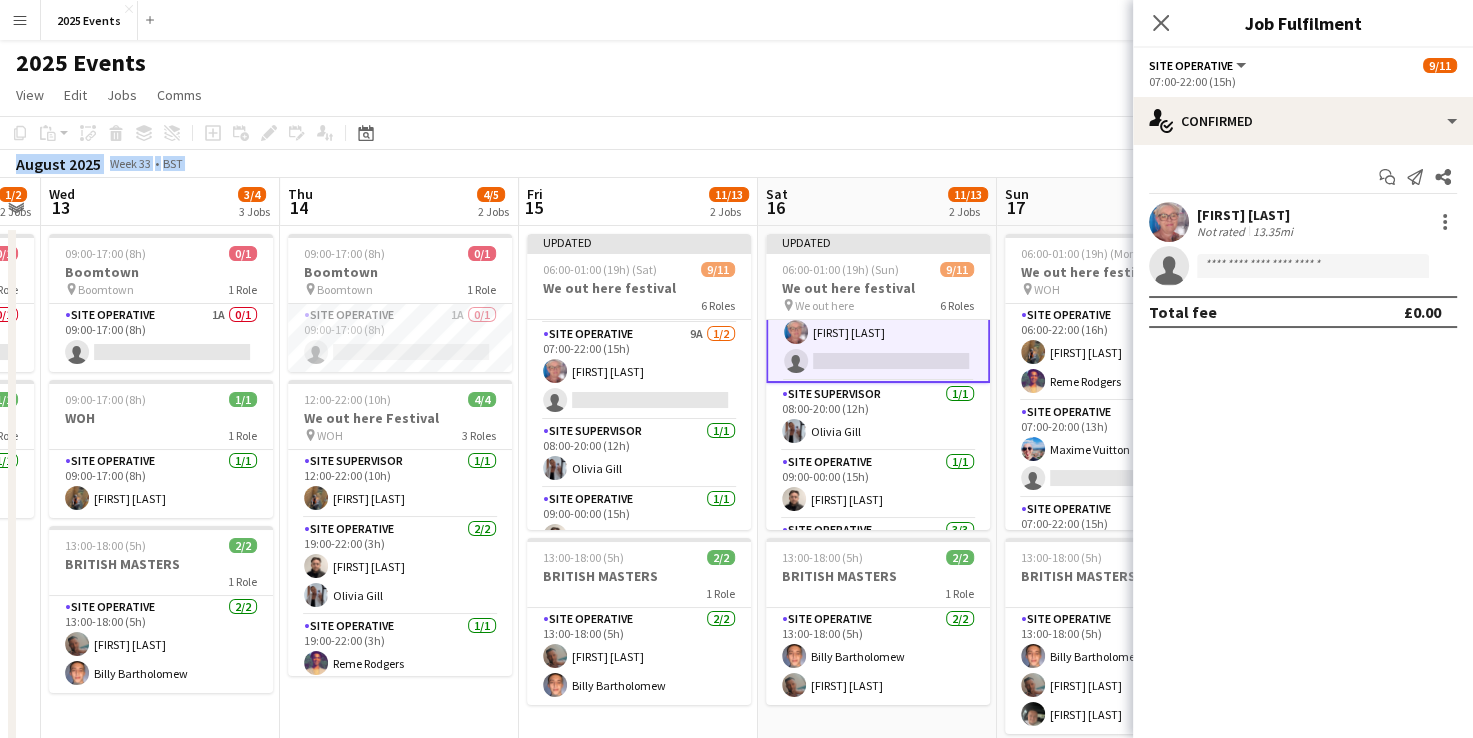 drag, startPoint x: 1013, startPoint y: 145, endPoint x: 834, endPoint y: 150, distance: 179.06982 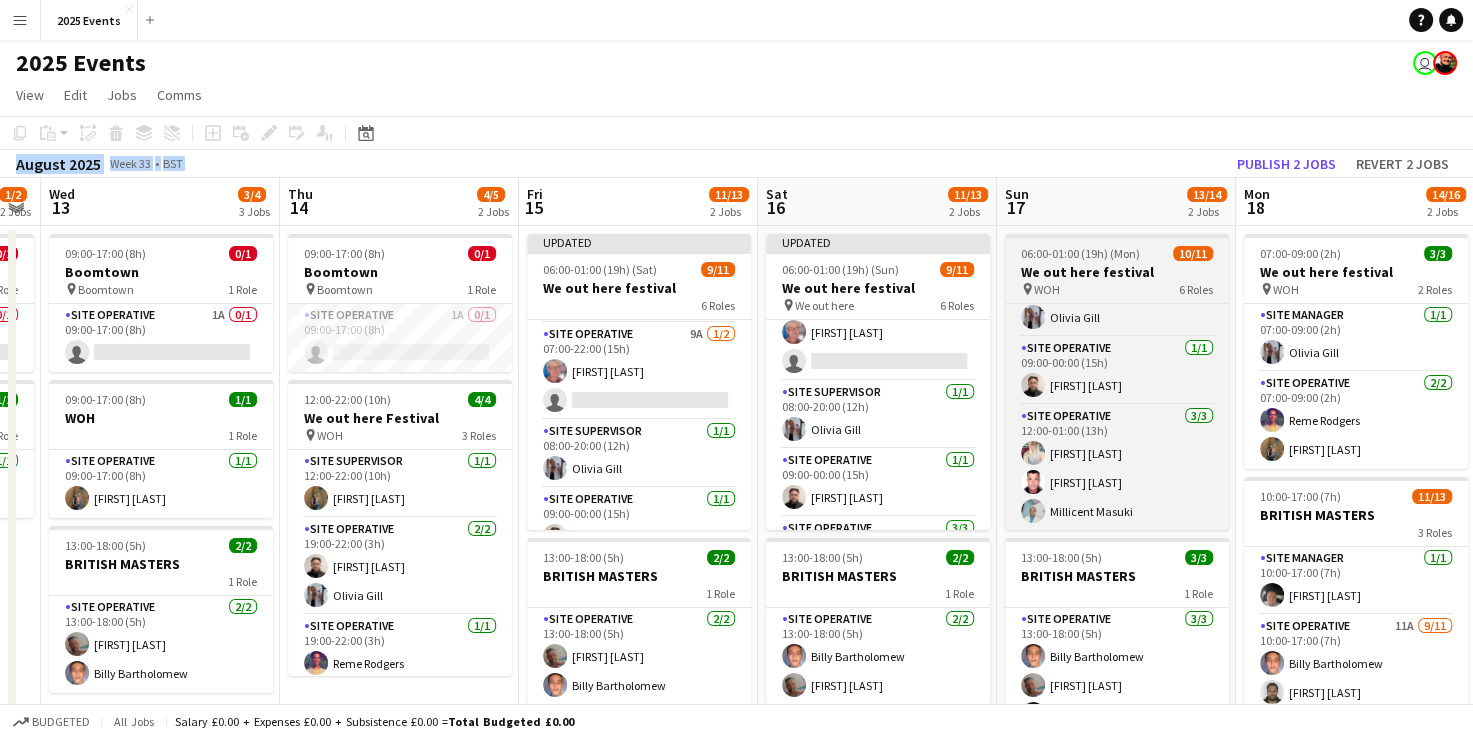 scroll, scrollTop: 324, scrollLeft: 0, axis: vertical 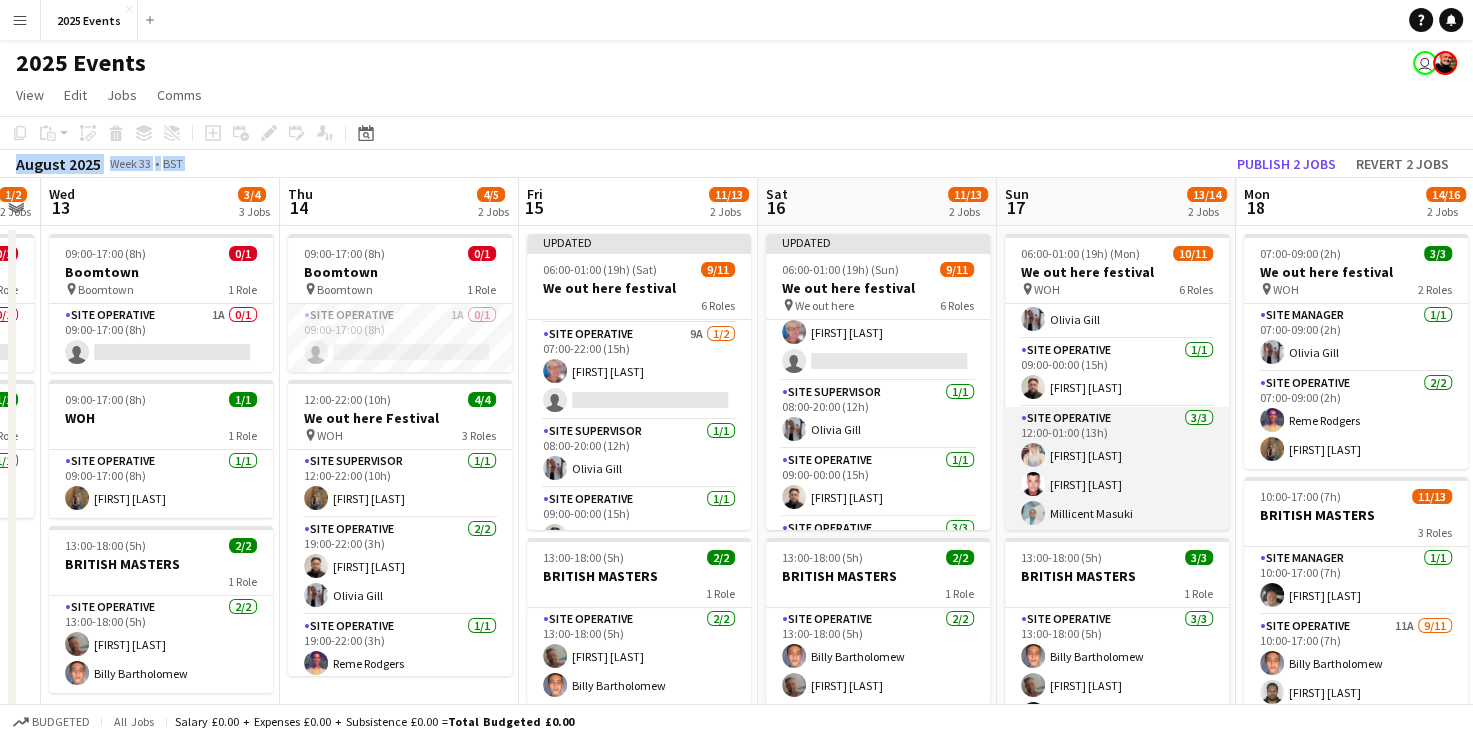 click on "Site Operative   3/3   12:00-01:00 (13h)
[FIRST]-[LAST] [FIRST] [LAST]" at bounding box center [1117, 470] 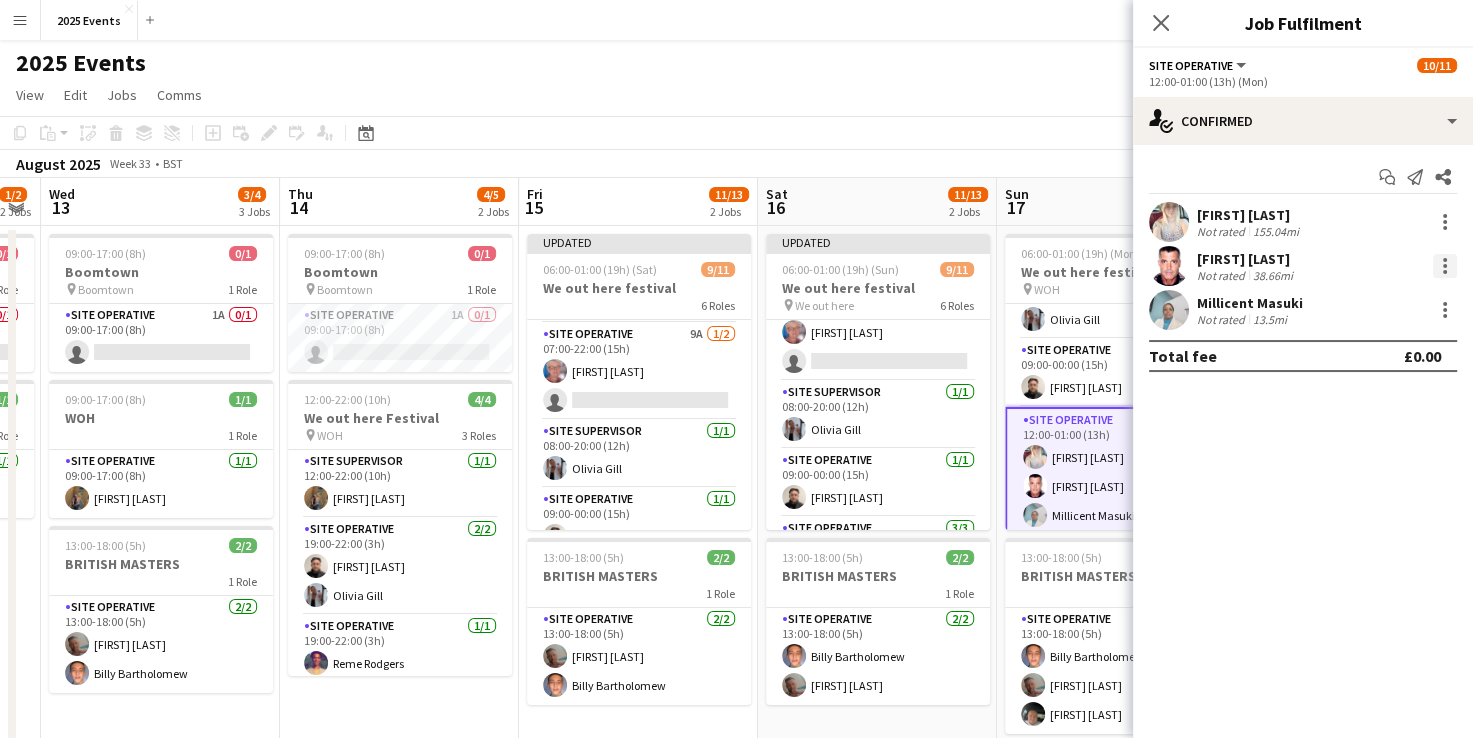 click at bounding box center [1445, 266] 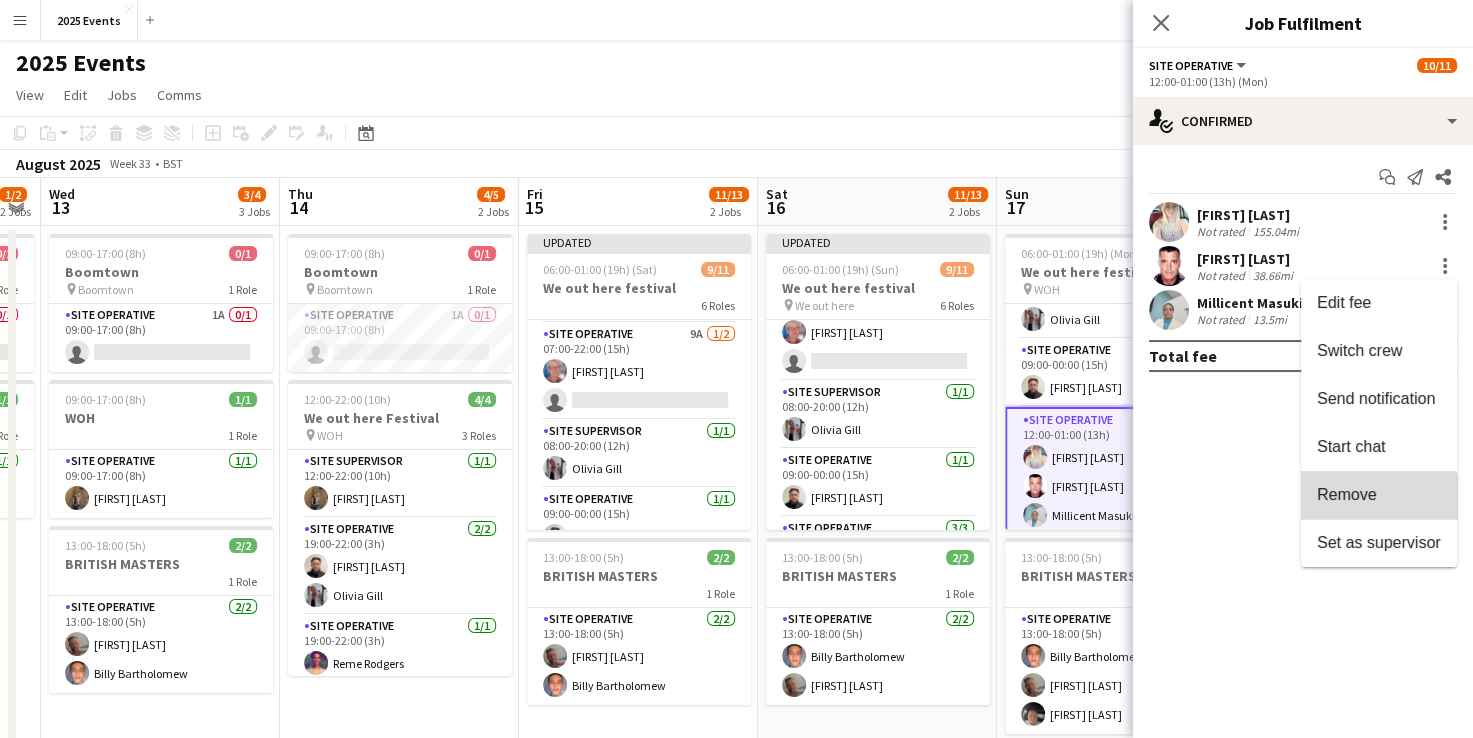 click on "Remove" at bounding box center [1347, 494] 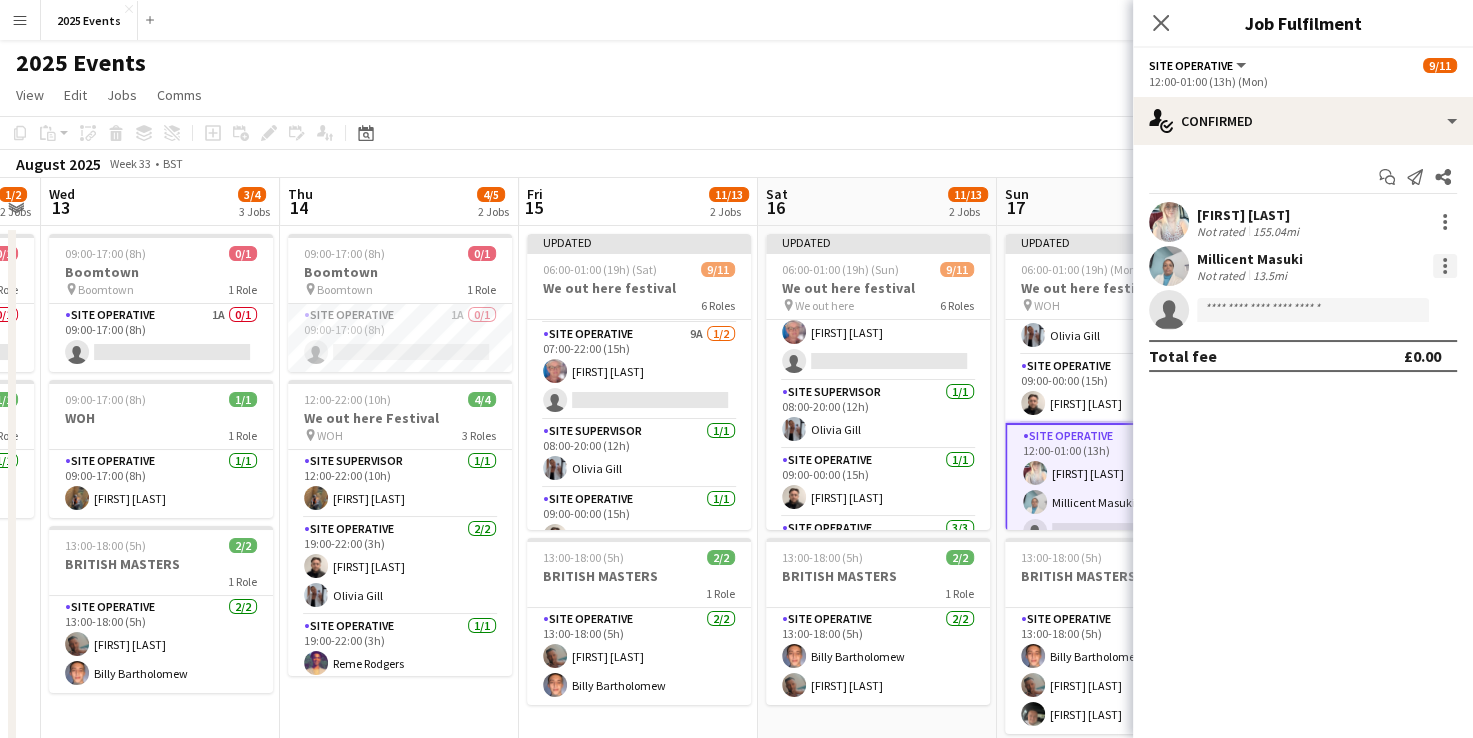 click at bounding box center [1445, 266] 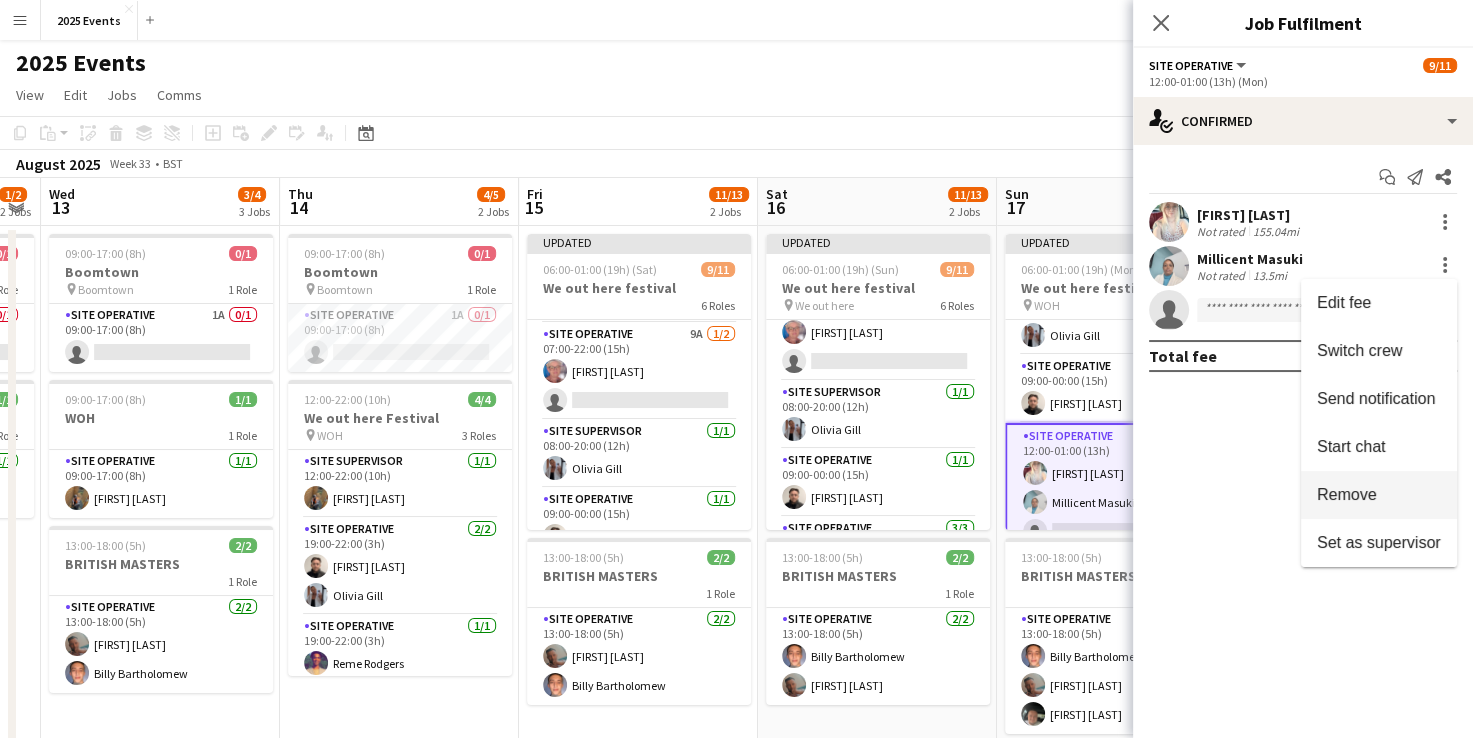 click on "Remove" at bounding box center (1379, 495) 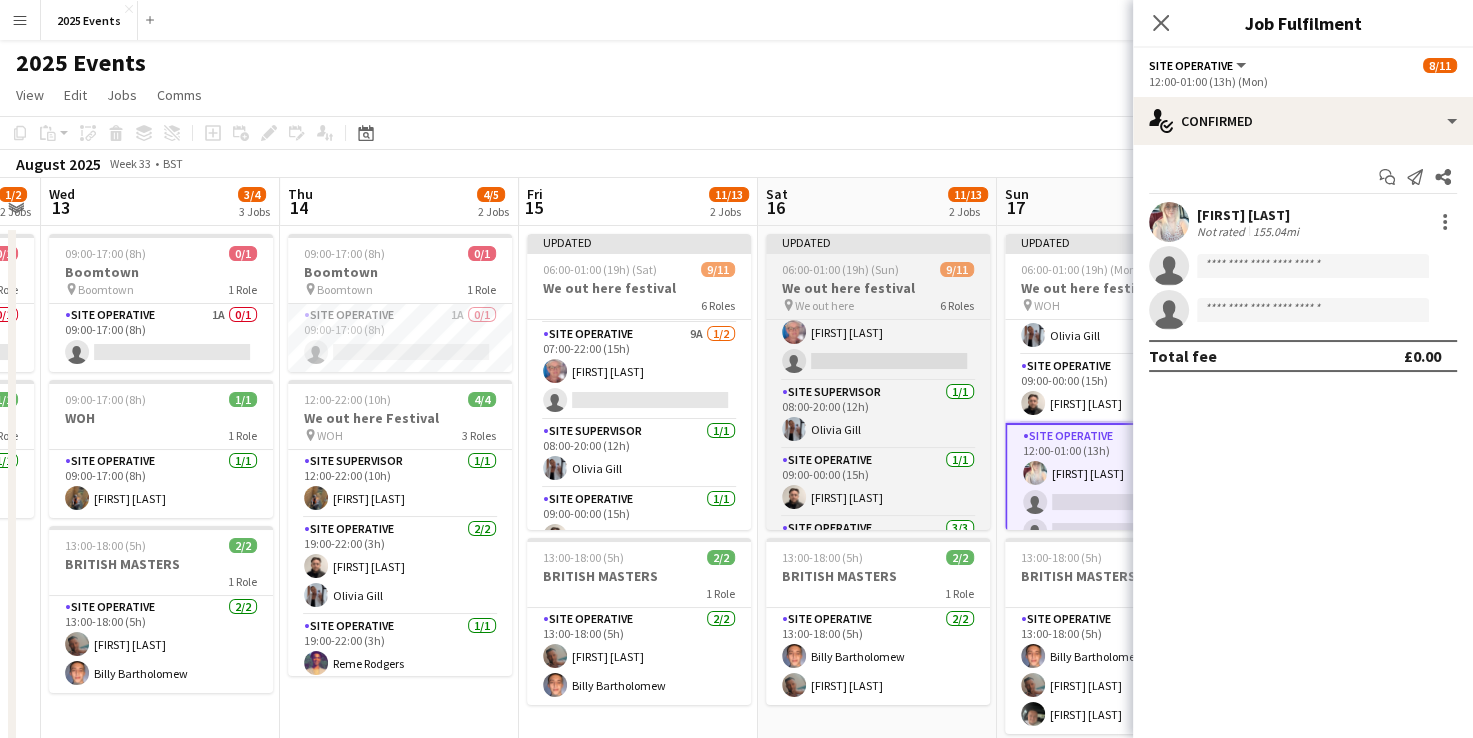 scroll, scrollTop: 342, scrollLeft: 0, axis: vertical 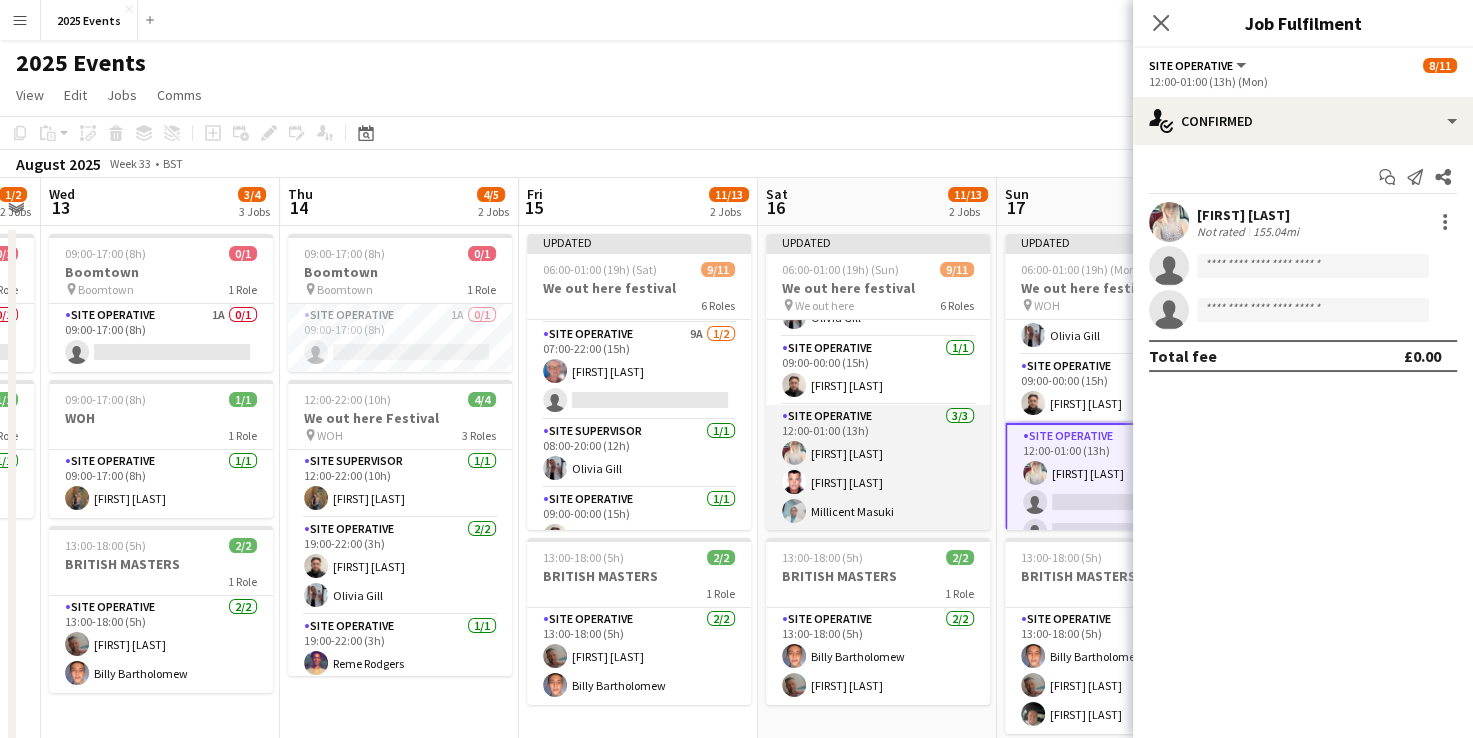 click on "Site Operative   3/3   12:00-01:00 (13h)
[FIRST]-[LAST] [FIRST] [LAST]" at bounding box center [878, 468] 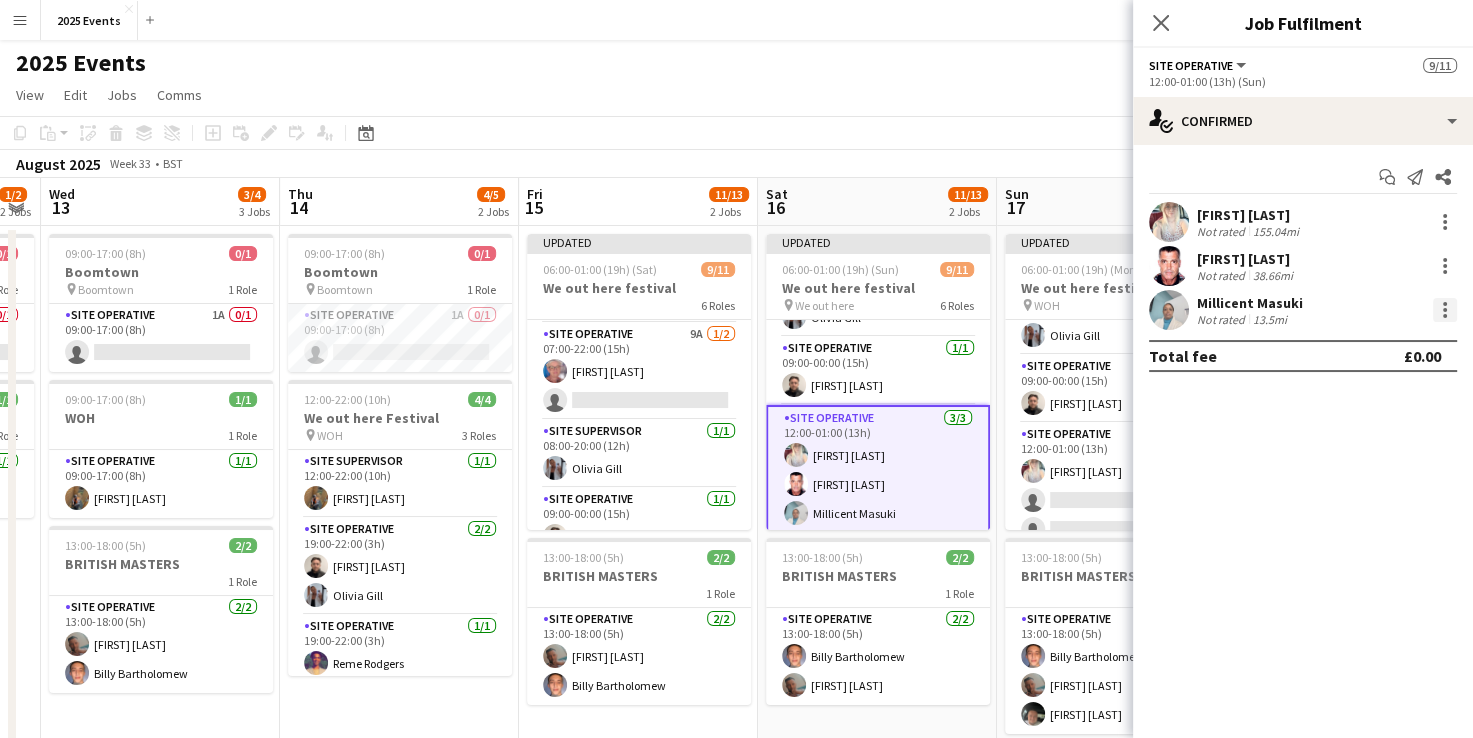 click on "[FIRST] [LAST]   Not rated   13.5mi" at bounding box center [1303, 310] 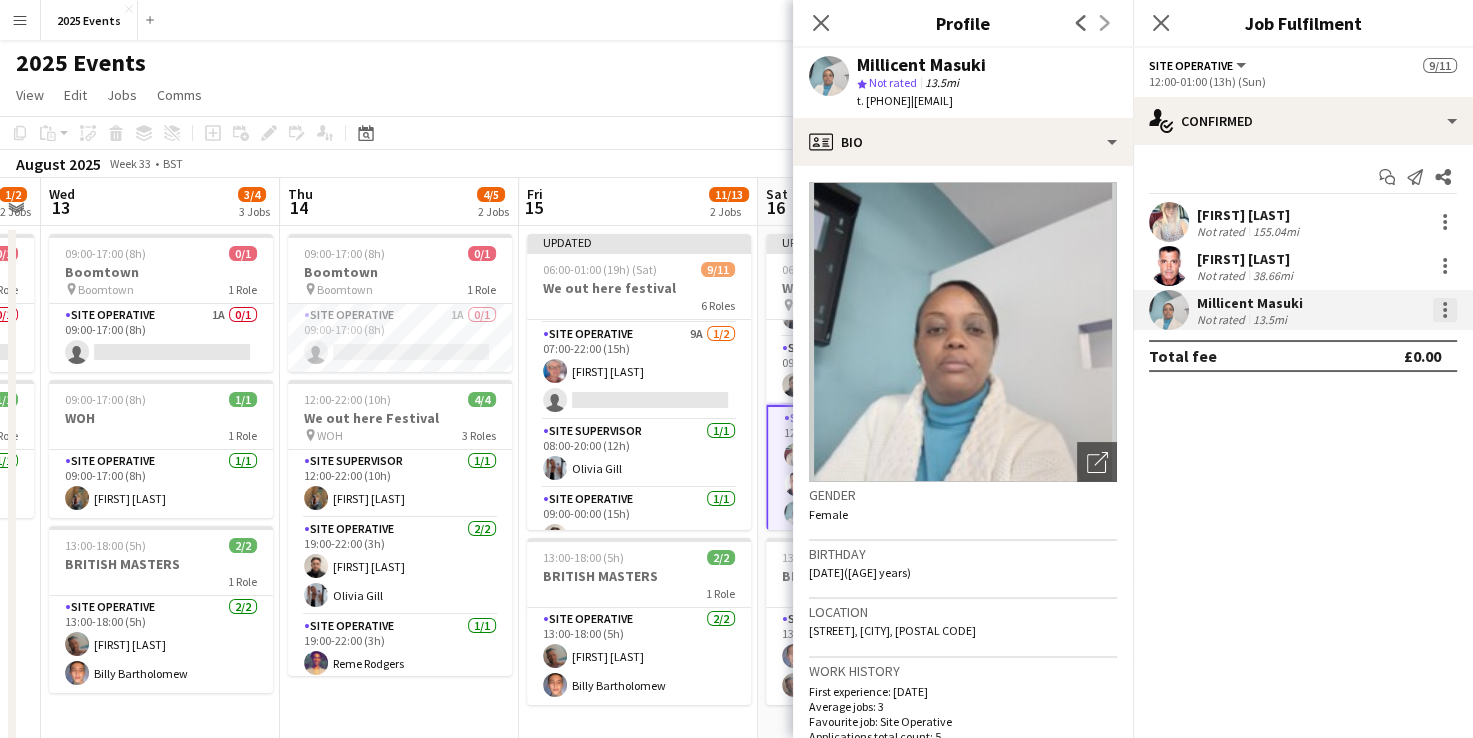 click at bounding box center (1445, 310) 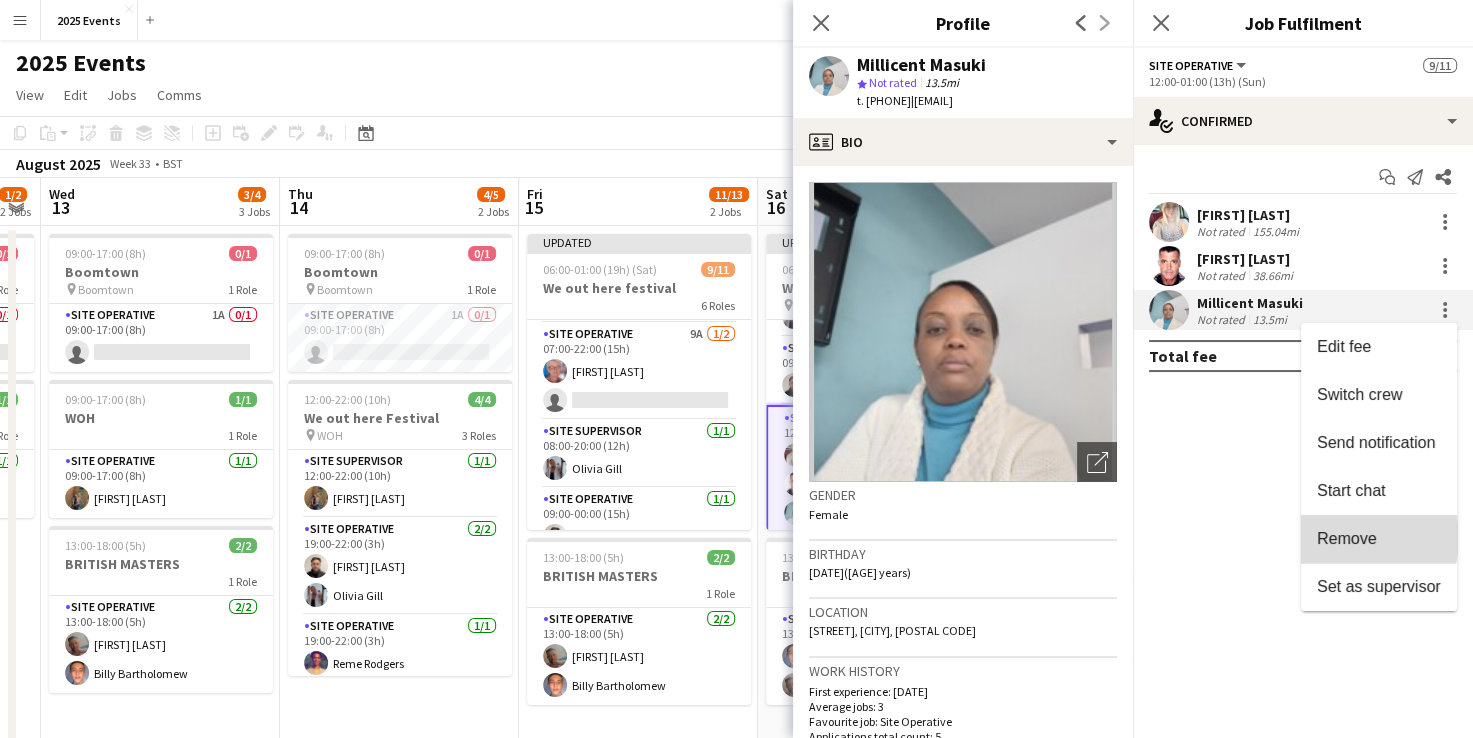 click on "Remove" at bounding box center [1347, 538] 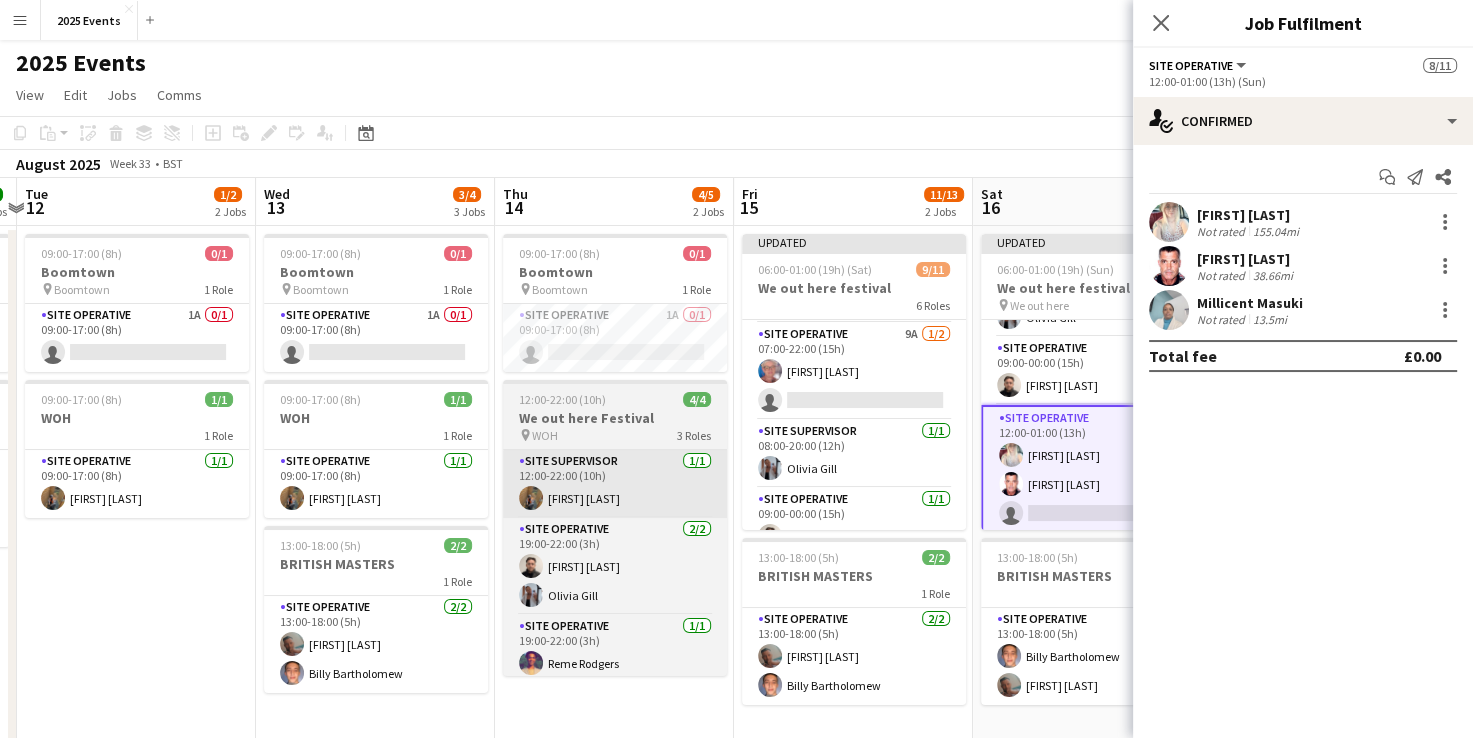 scroll, scrollTop: 0, scrollLeft: 460, axis: horizontal 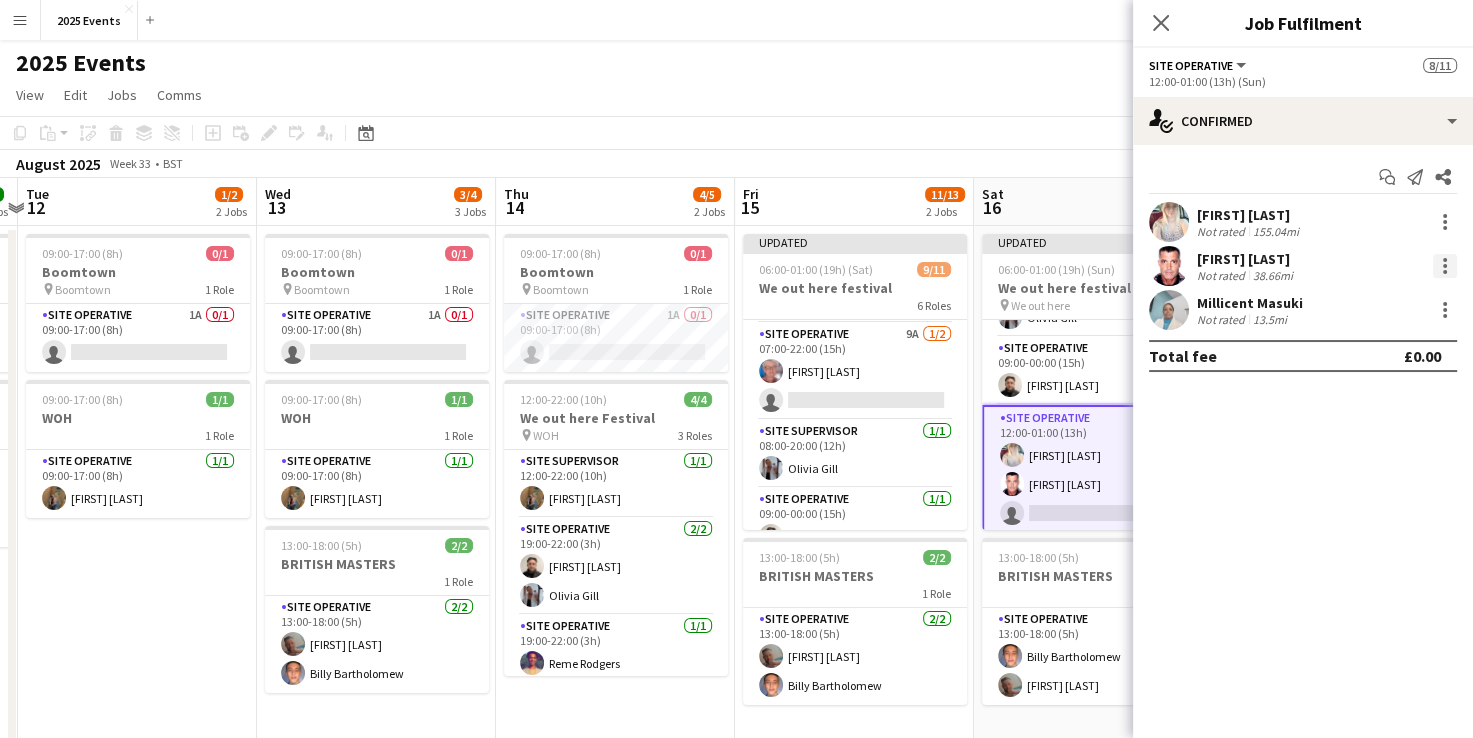 click at bounding box center (1445, 266) 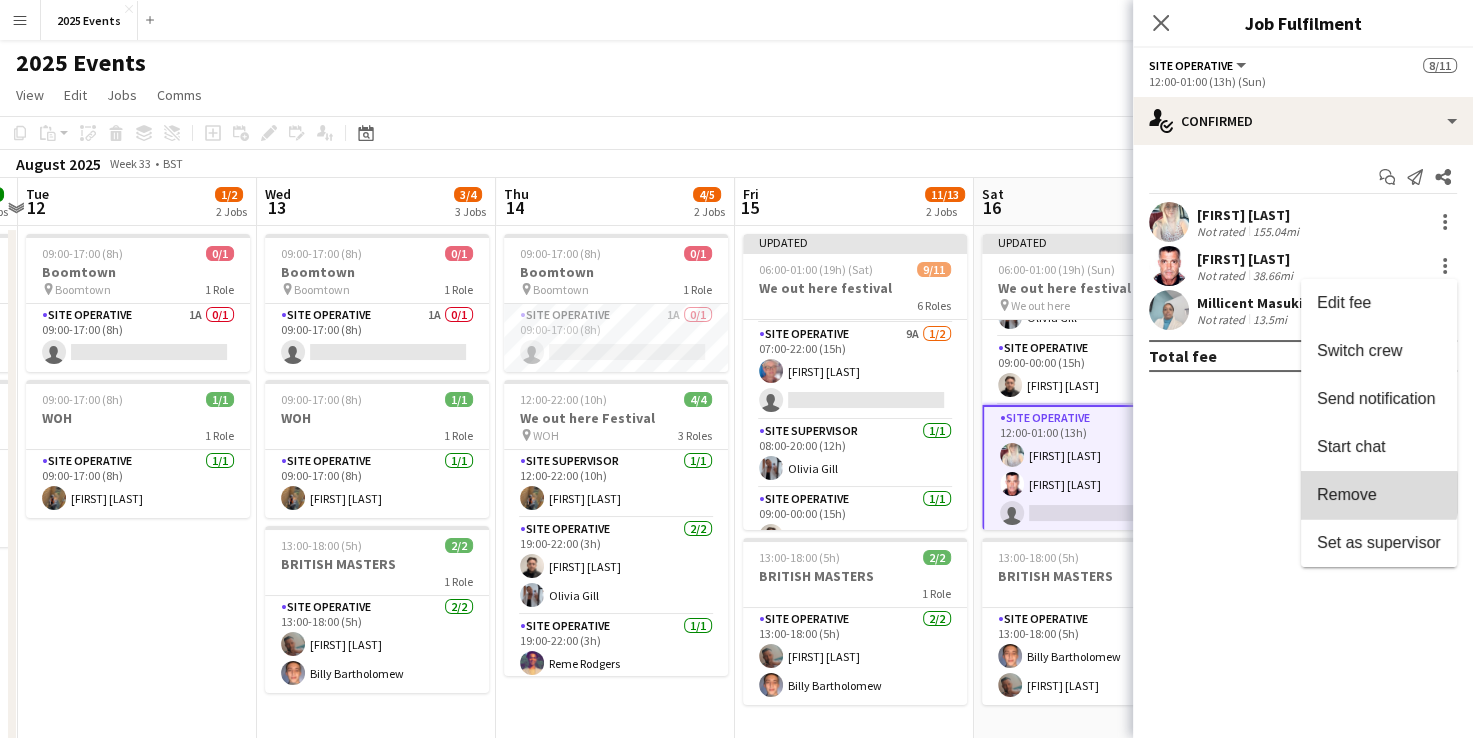 click on "Remove" at bounding box center [1347, 494] 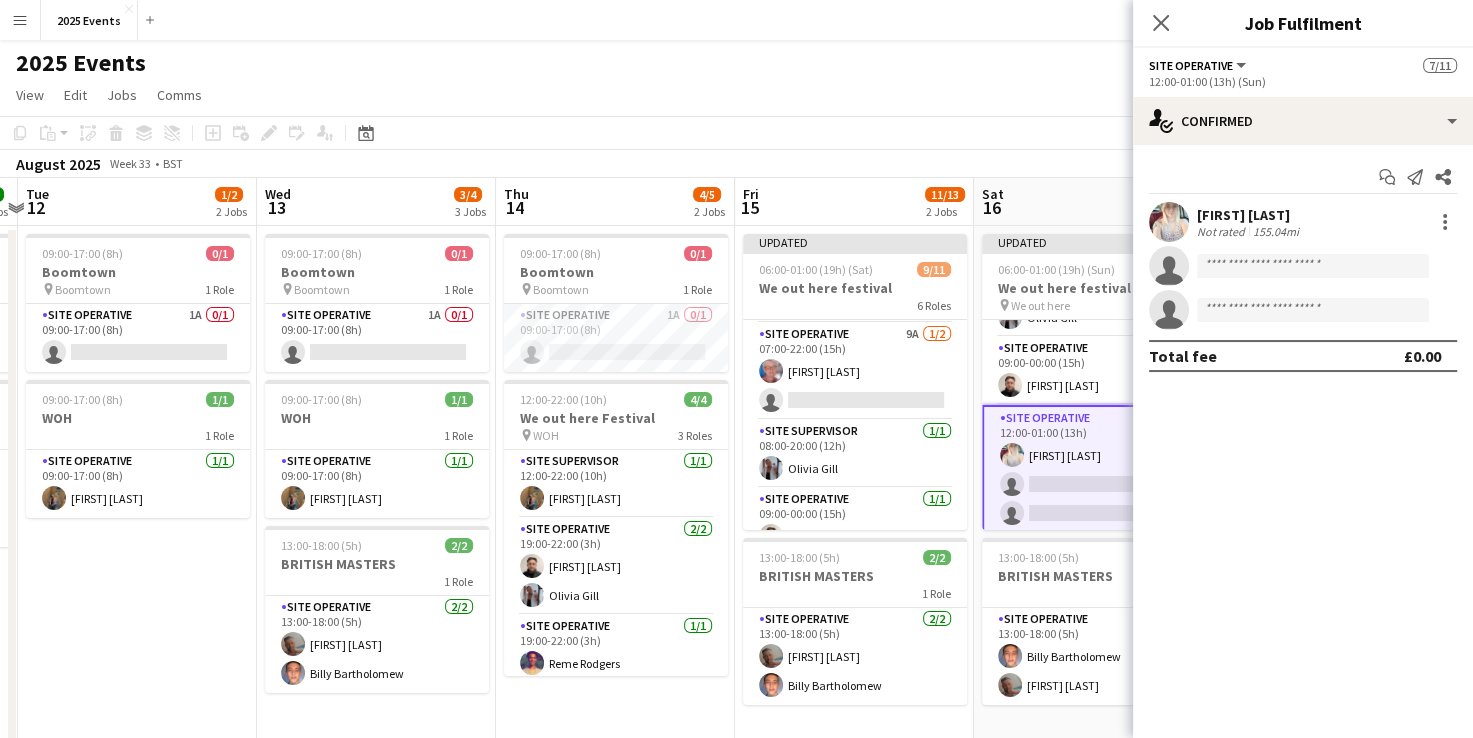 click on "Copy
Paste
Paste   Ctrl+V Paste with crew  Ctrl+Shift+V
Paste linked Job
Delete
Group
Ungroup
Add job
Add linked Job
Edit
Edit linked Job
Applicants
Date picker
AUG 2025 AUG 2025 Monday M Tuesday T Wednesday W Thursday T Friday F Saturday S Sunday S  AUG   1   2   3   4   5   6   7   8   9   10   11   12   13   14   15   16   17   18   19   20   21   22   23   24   25   26   27   28   29   30   31
Comparison range
Comparison range
Today" 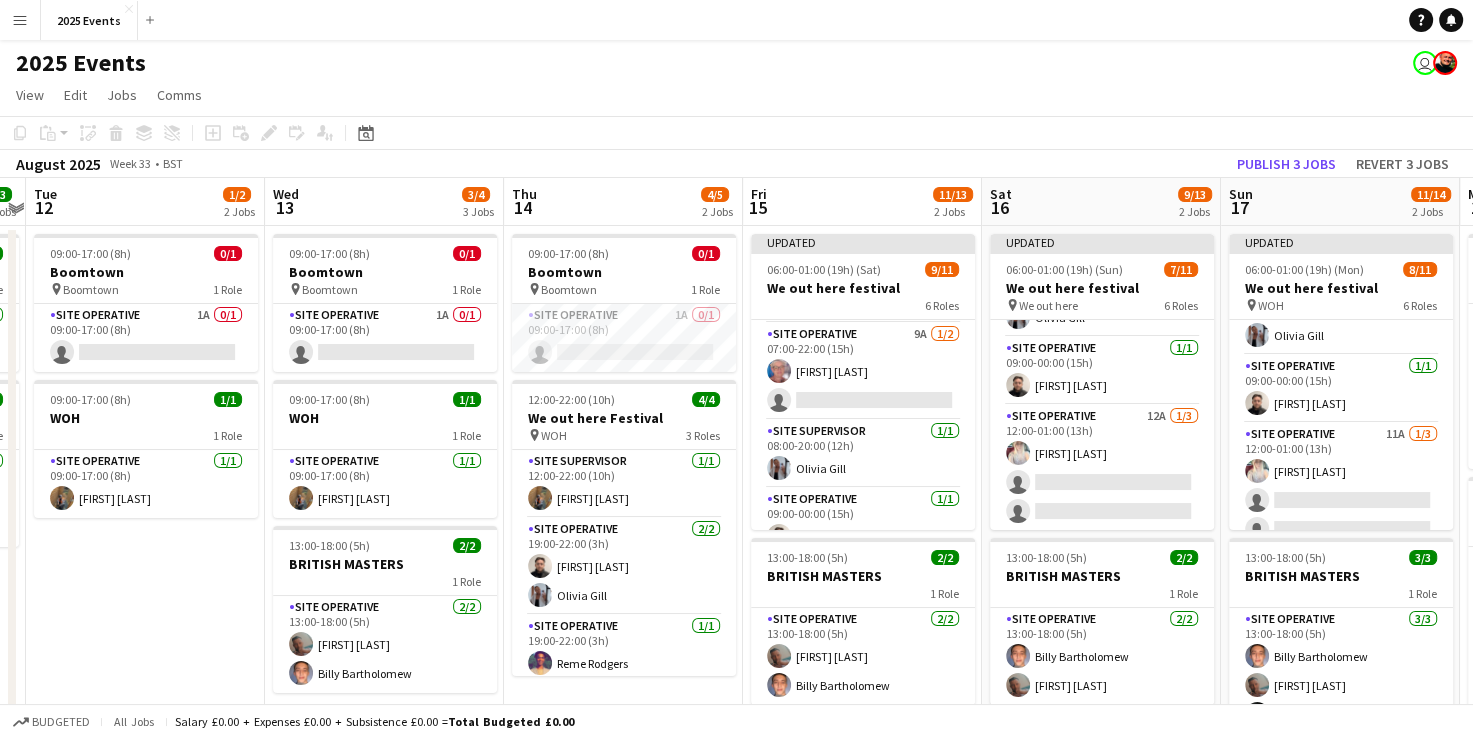 scroll, scrollTop: 0, scrollLeft: 572, axis: horizontal 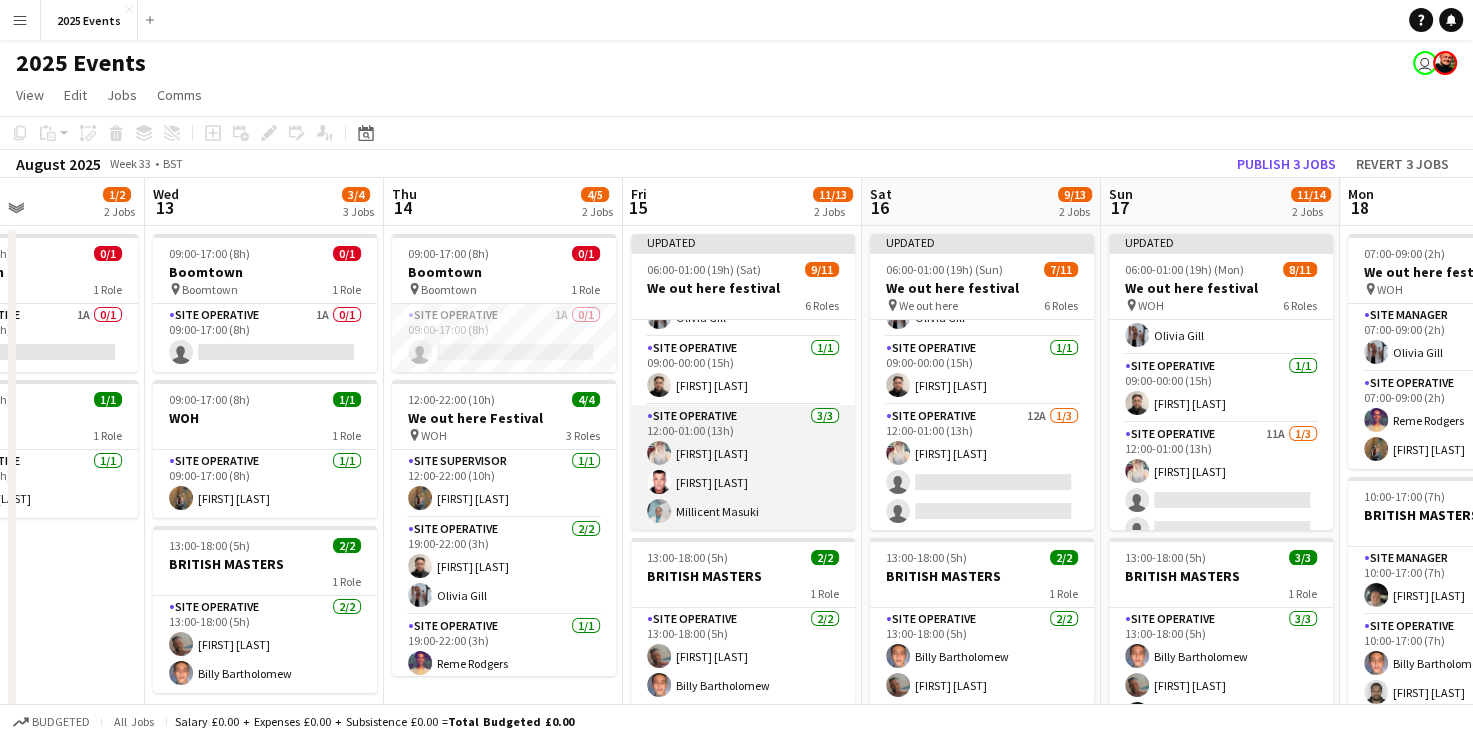 click on "Site Operative   3/3   12:00-01:00 (13h)
[FIRST]-[LAST] [FIRST] [LAST]" at bounding box center [743, 468] 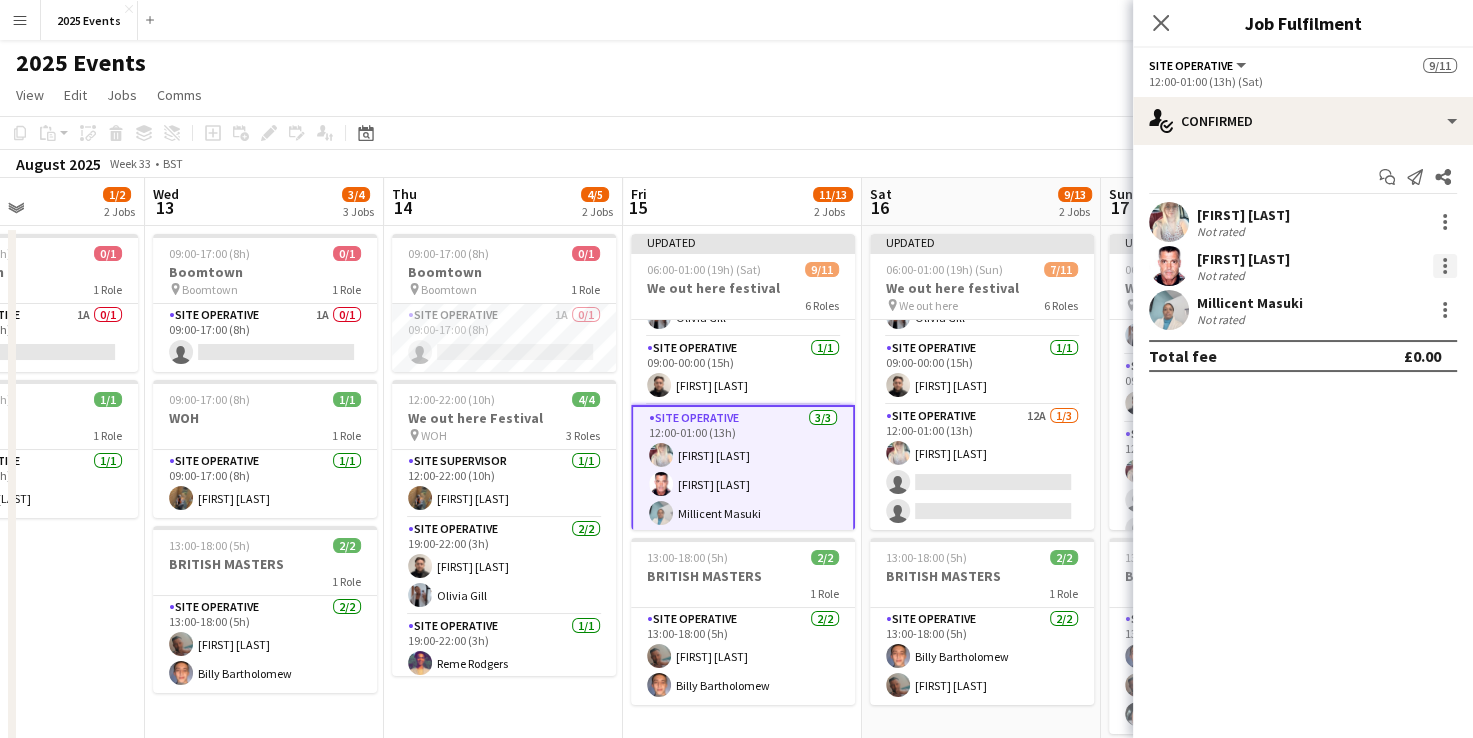 click at bounding box center [1445, 272] 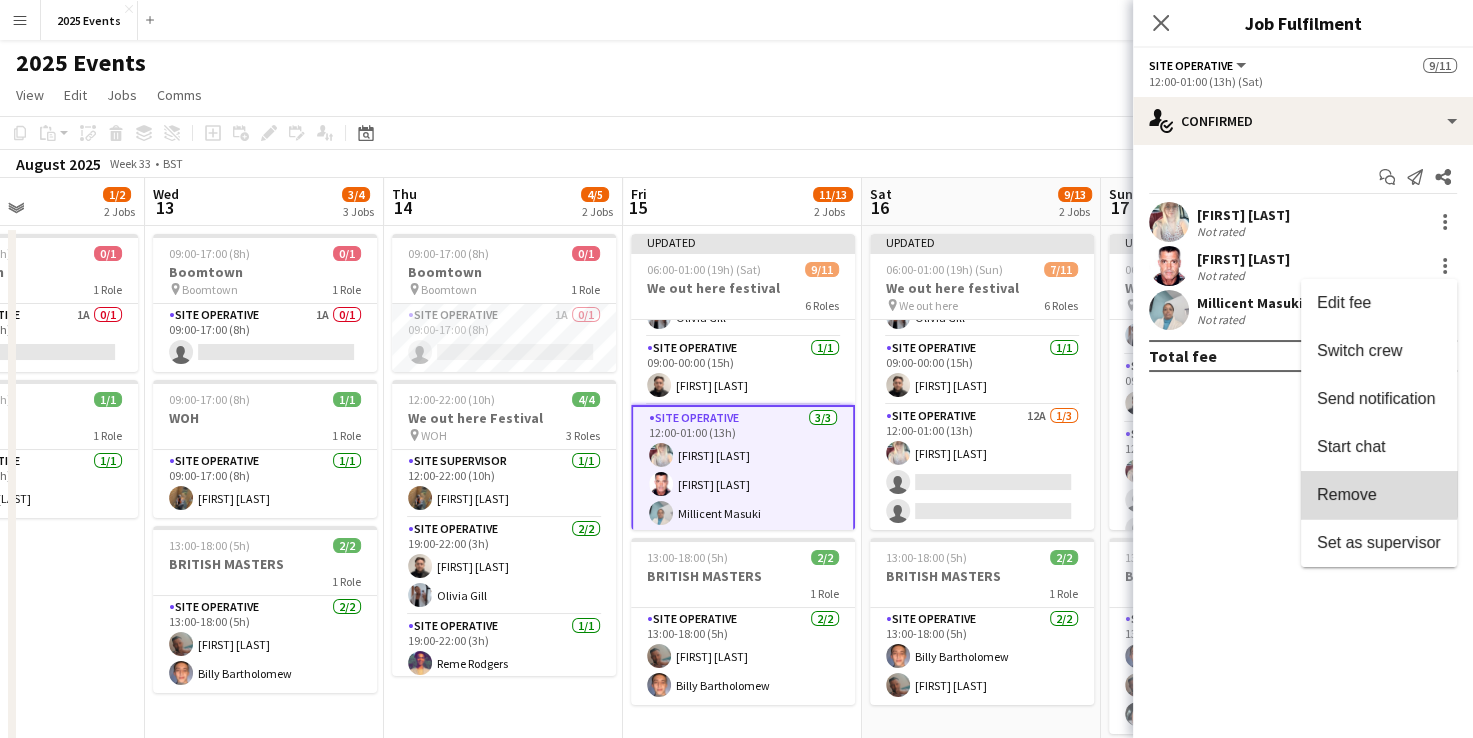 click on "Remove" at bounding box center (1347, 494) 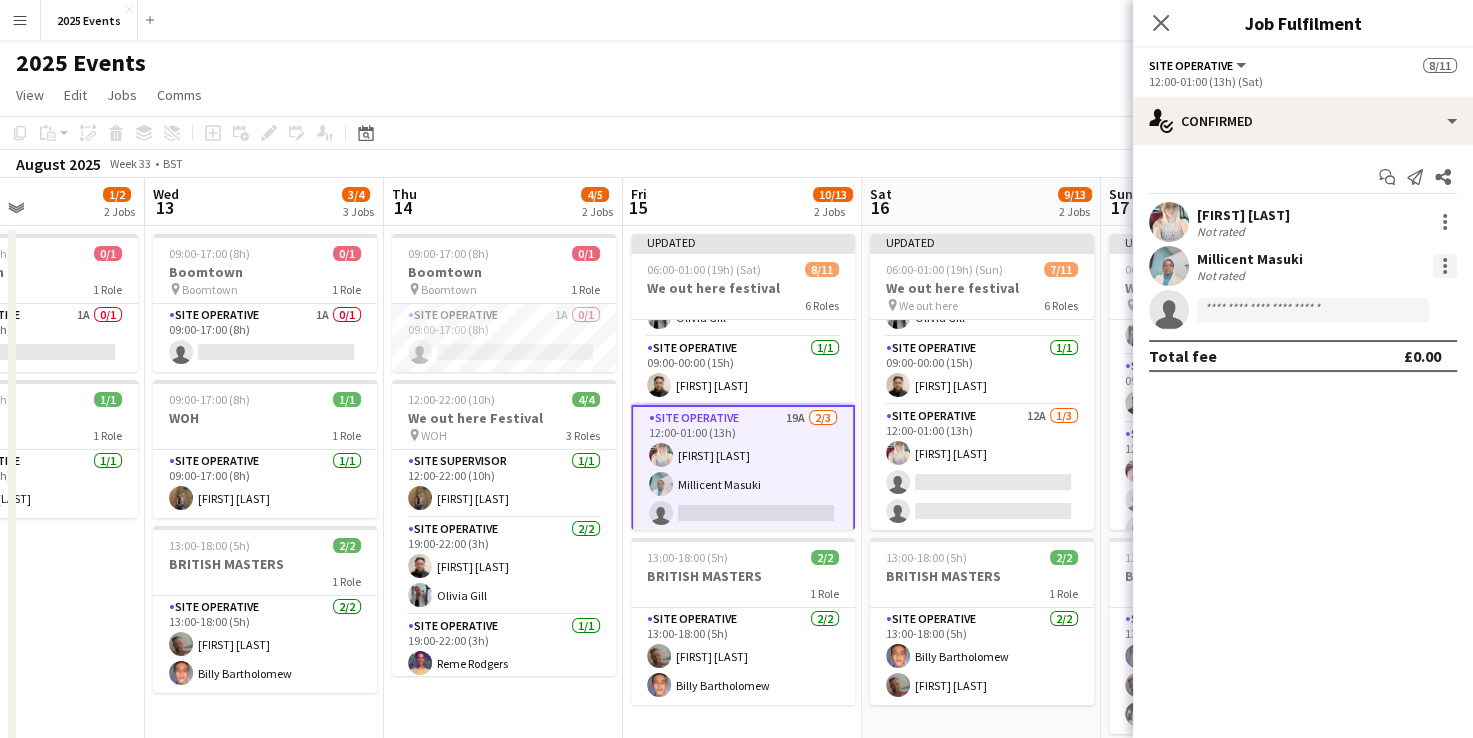 click at bounding box center (1445, 266) 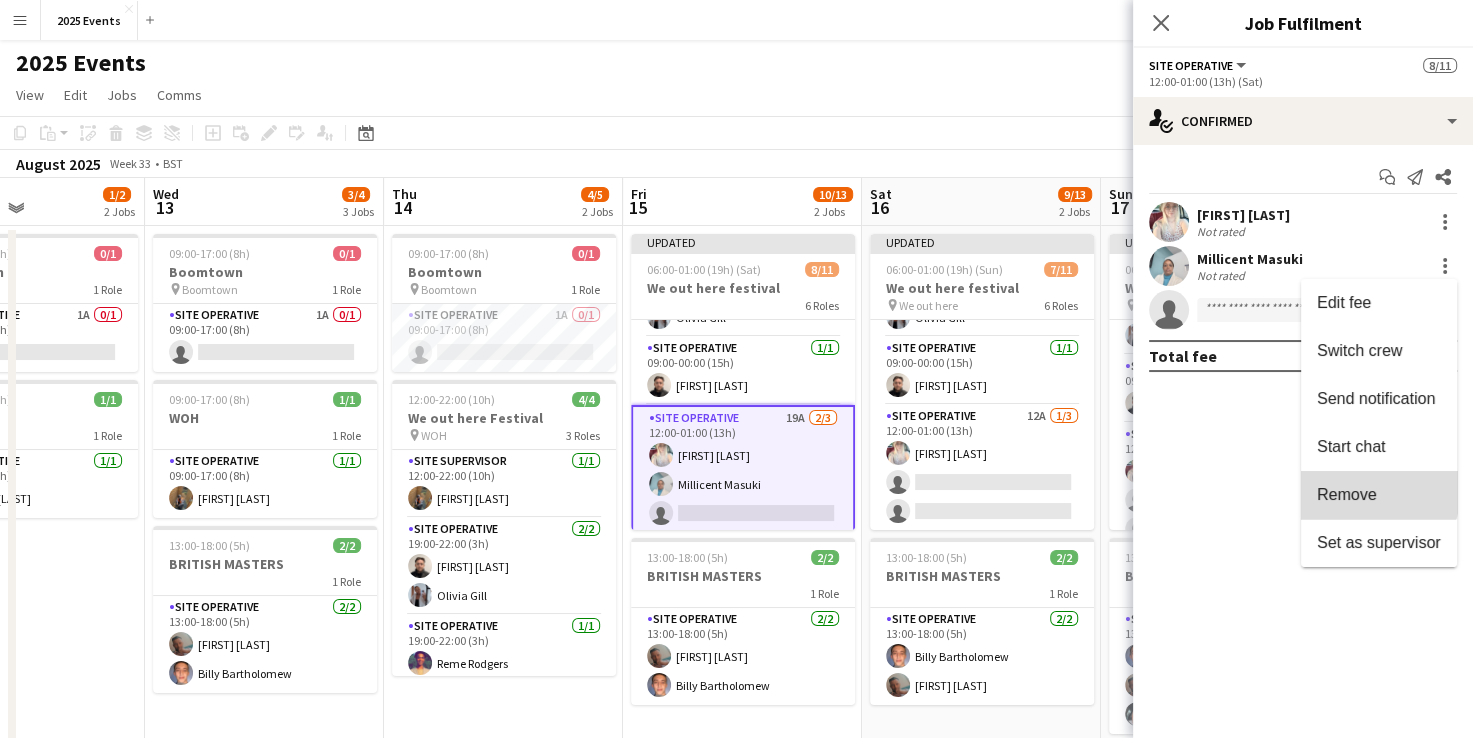 click on "Remove" at bounding box center [1379, 495] 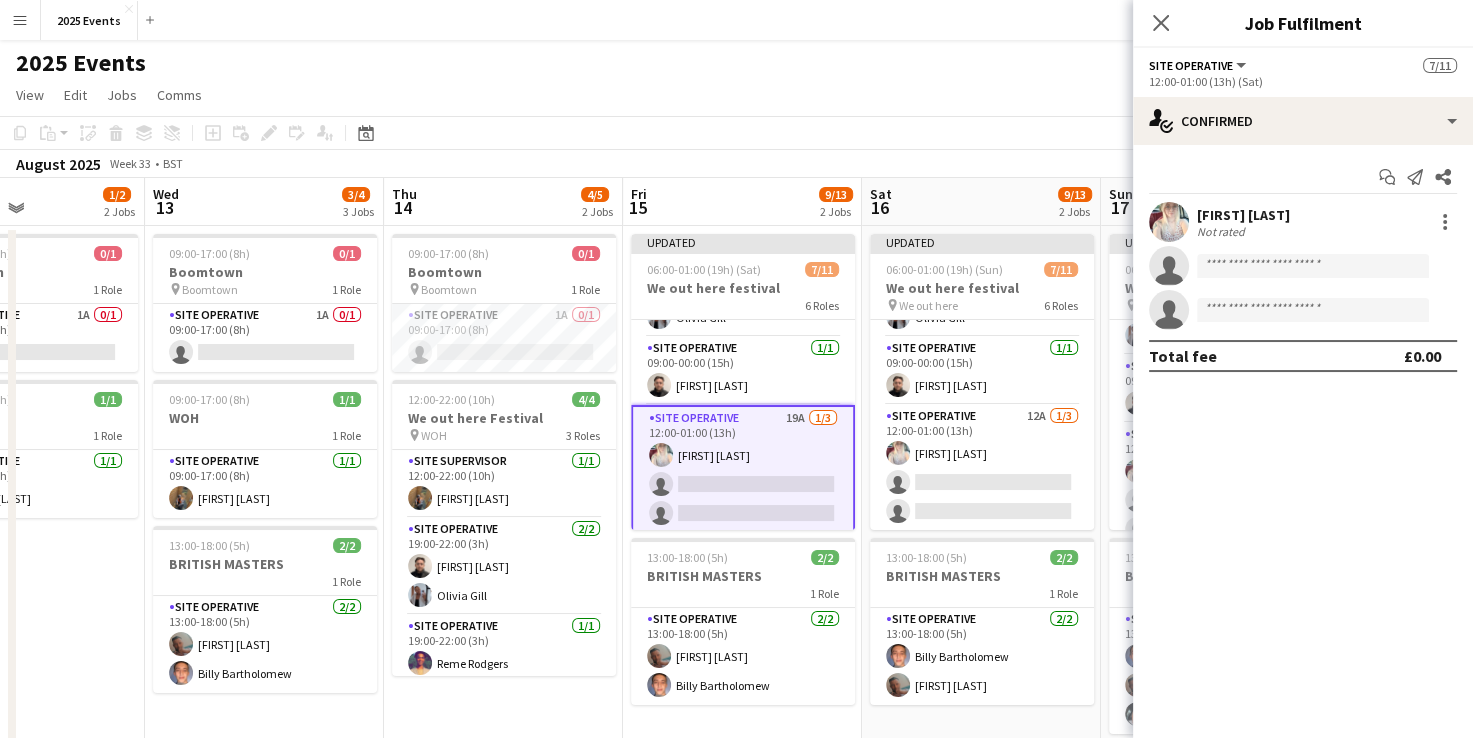 click on "View  Day view expanded Day view collapsed Month view Date picker Jump to today Expand Linked Jobs Collapse Linked Jobs  Edit  Copy Ctrl+C  Paste  Without Crew Ctrl+V With Crew Ctrl+Shift+V Paste as linked job  Group  Group Ungroup  Jobs  New Job Edit Job Delete Job New Linked Job Edit Linked Jobs Job fulfilment Promote Role Copy Role URL  Comms  Notify confirmed crew Create chat" 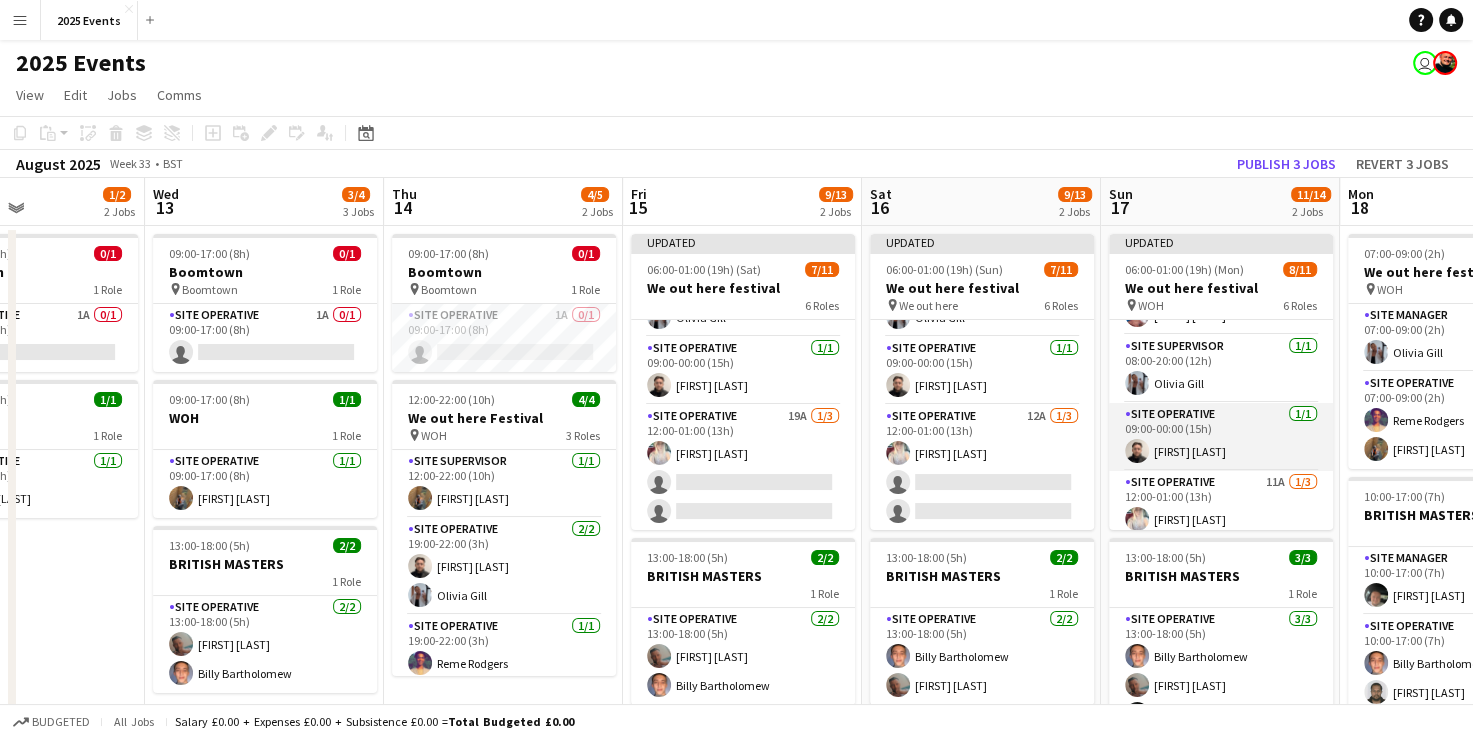 scroll, scrollTop: 272, scrollLeft: 0, axis: vertical 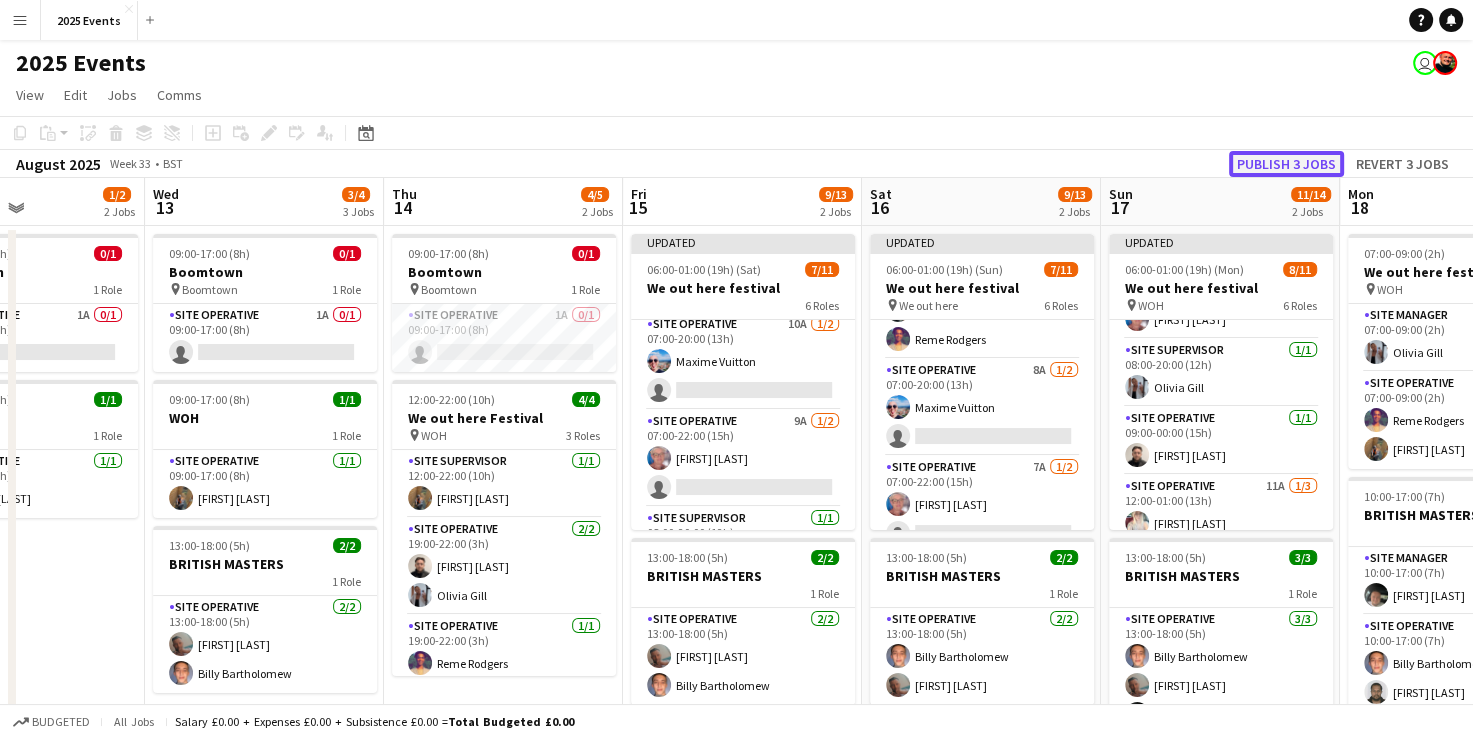 click on "Publish 3 jobs" 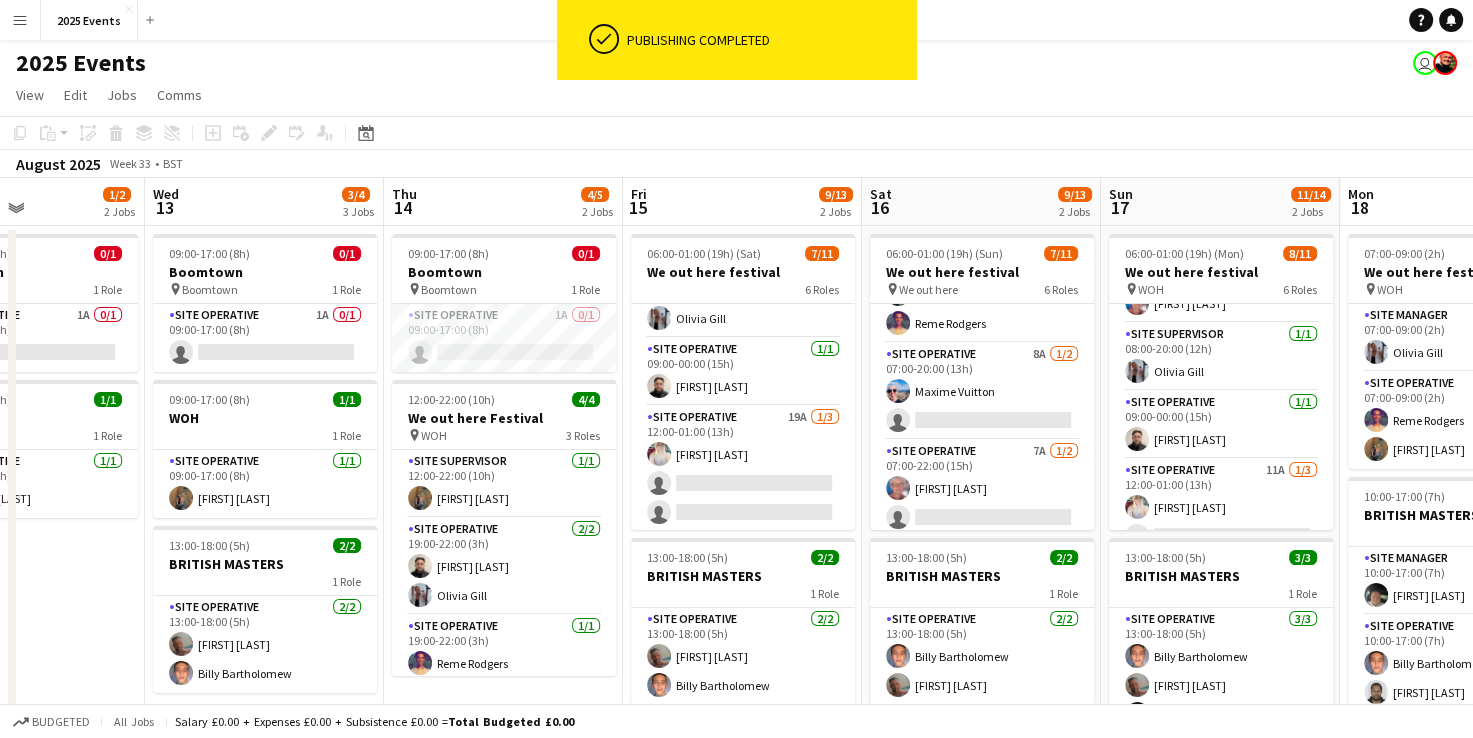 scroll, scrollTop: 326, scrollLeft: 0, axis: vertical 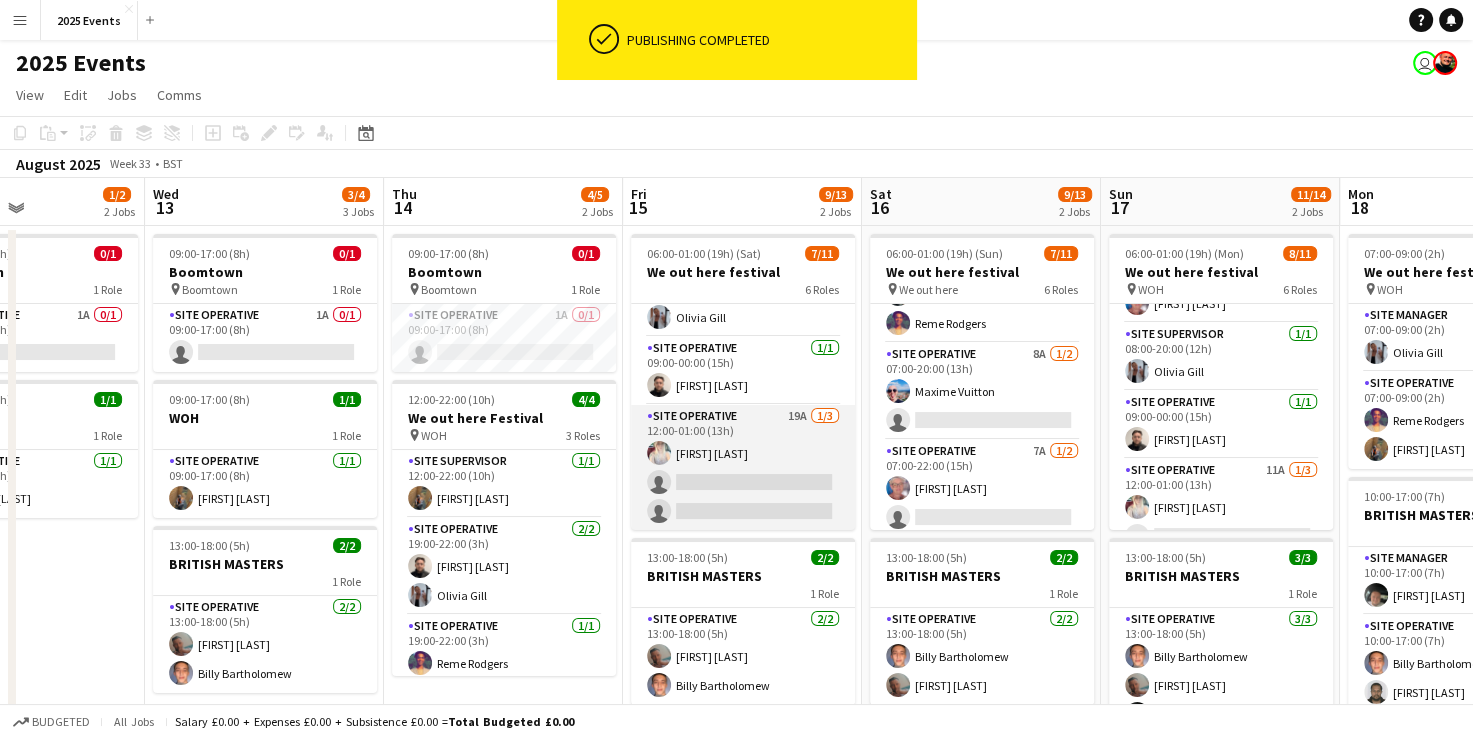 click on "Site Operative   19A   1/3   12:00-01:00 (13h)
[FIRST]-[LAST]
single-neutral-actions
single-neutral-actions" at bounding box center [743, 468] 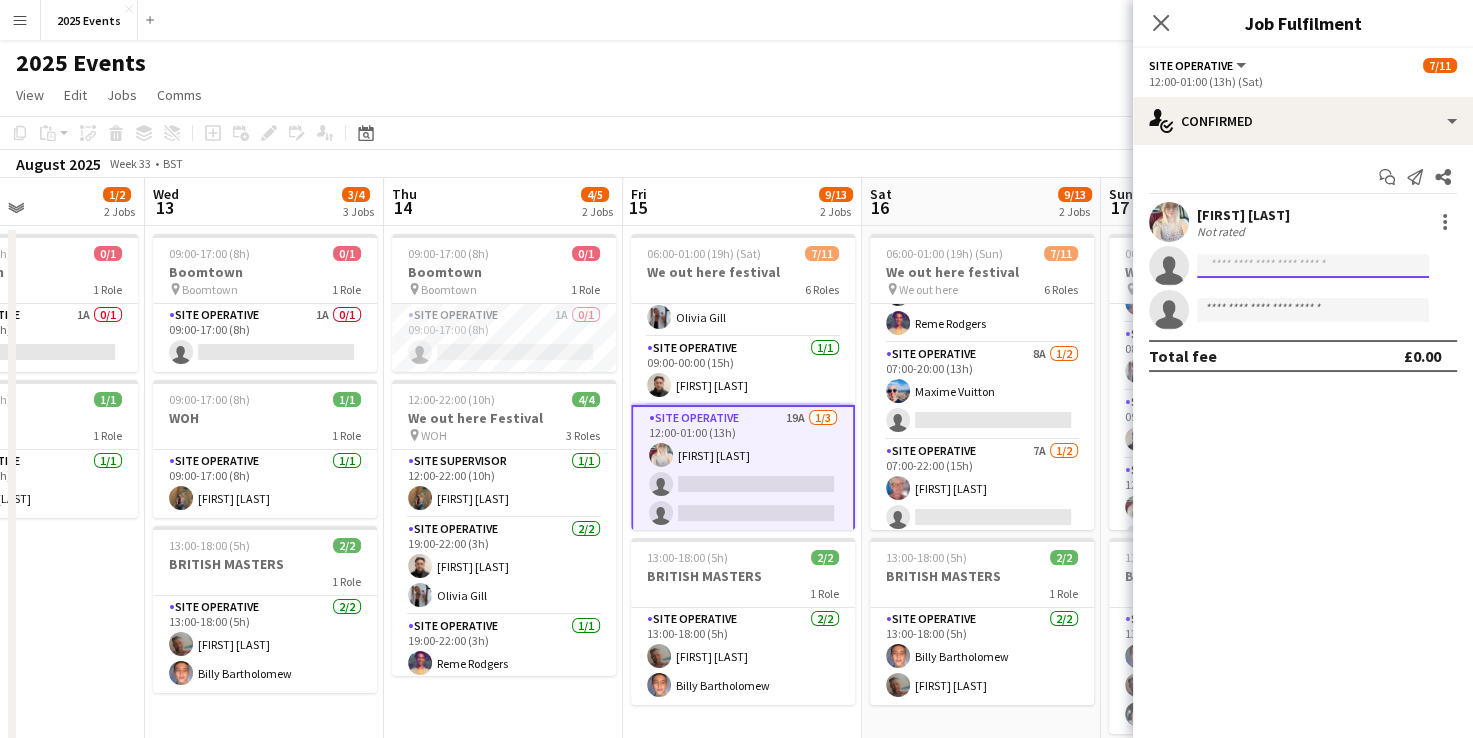 click at bounding box center [1313, 310] 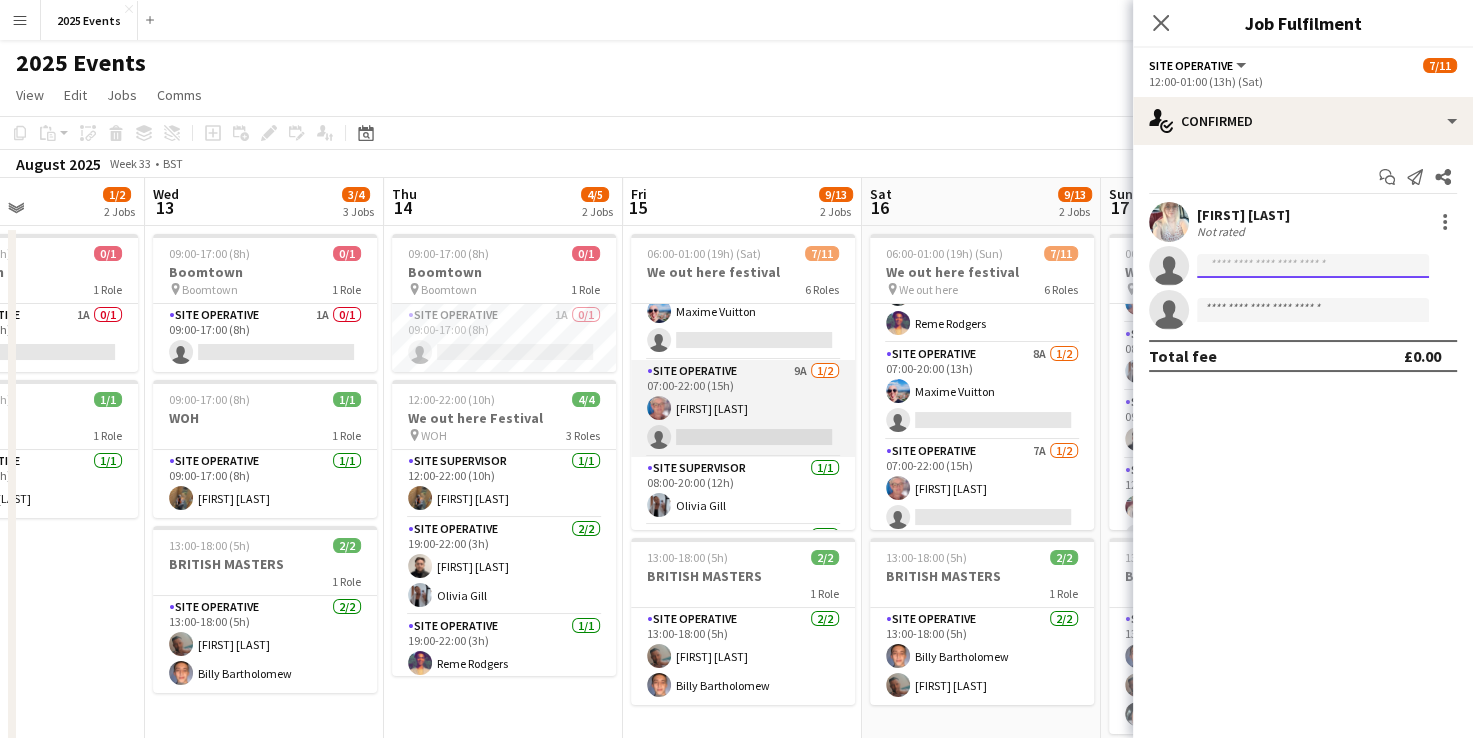 scroll, scrollTop: 92, scrollLeft: 0, axis: vertical 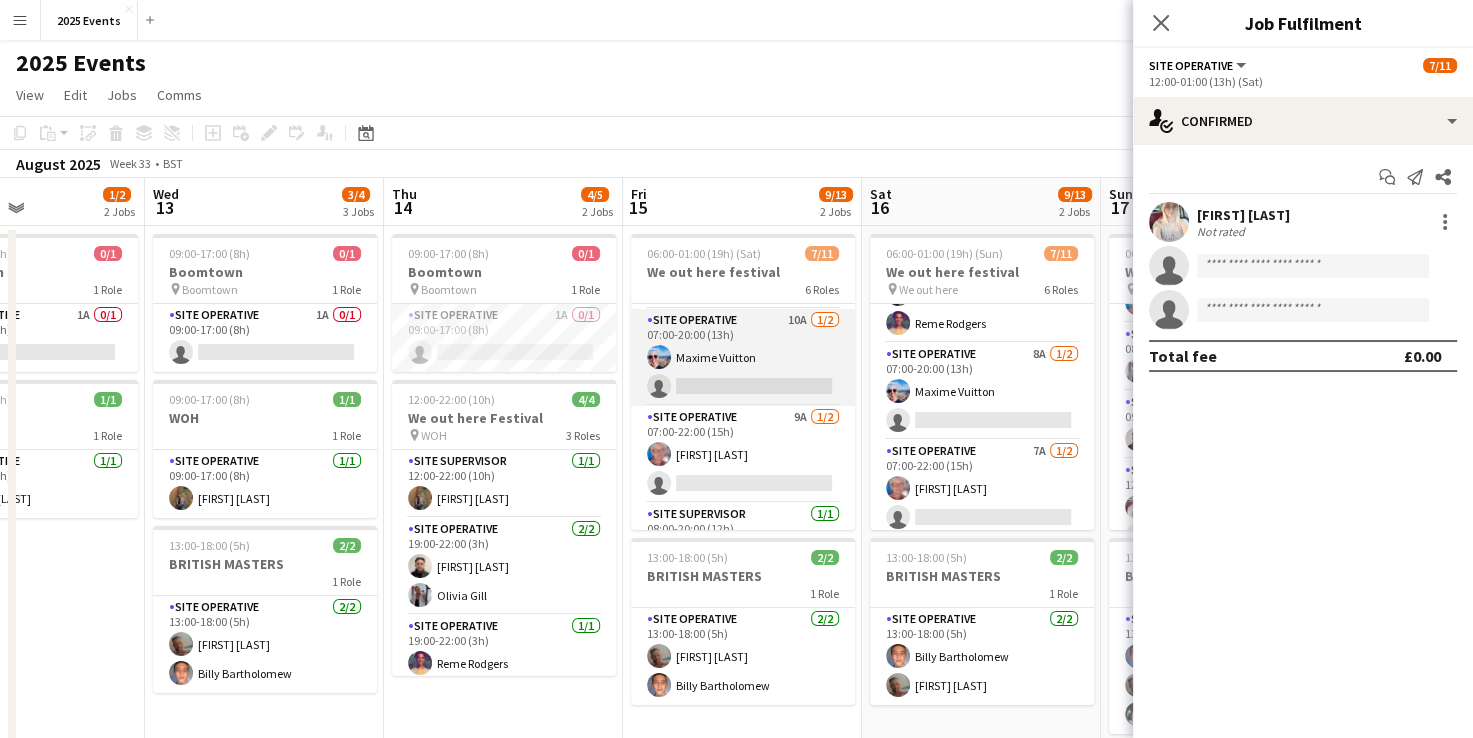 click on "Site Operative   10A   1/2   07:00-20:00 (13h)
[FIRST] [LAST]
single-neutral-actions" at bounding box center [743, 357] 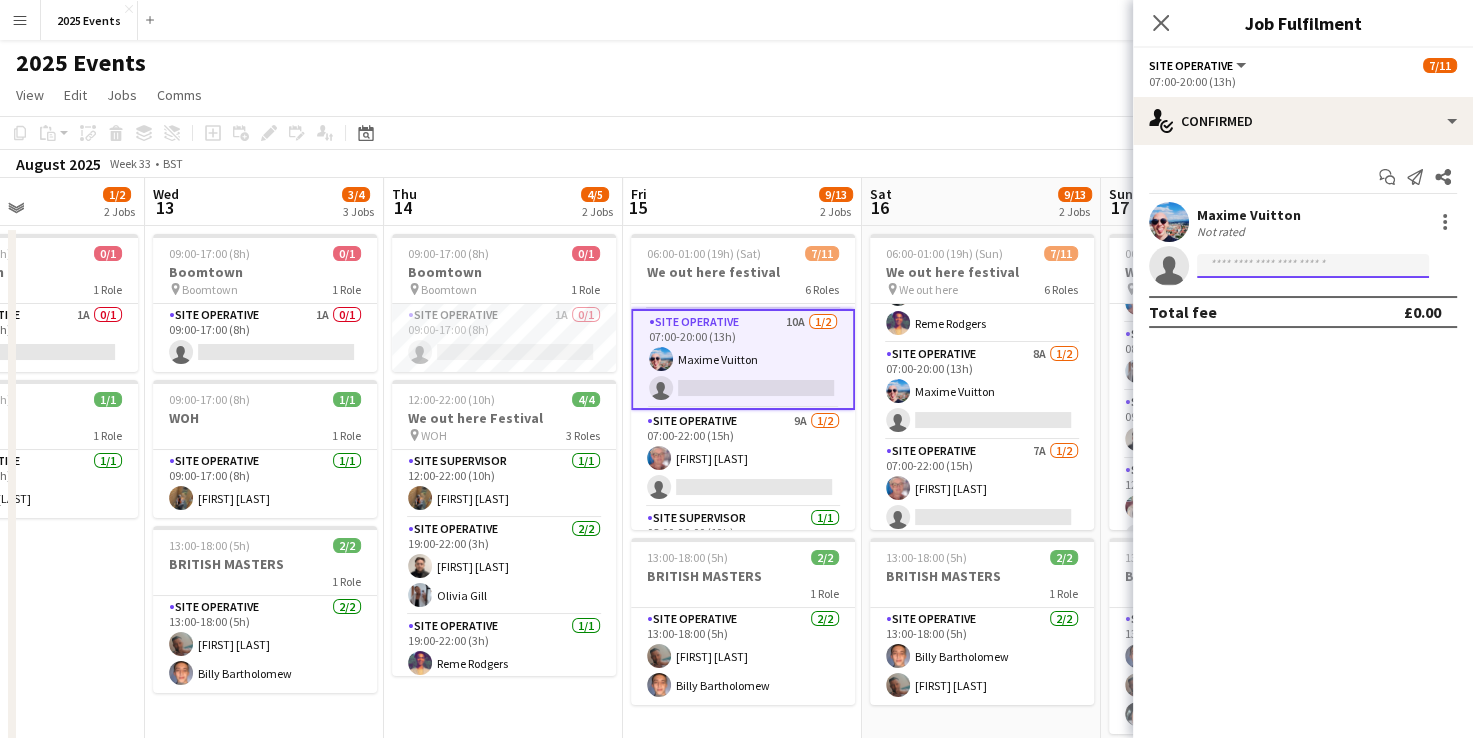click 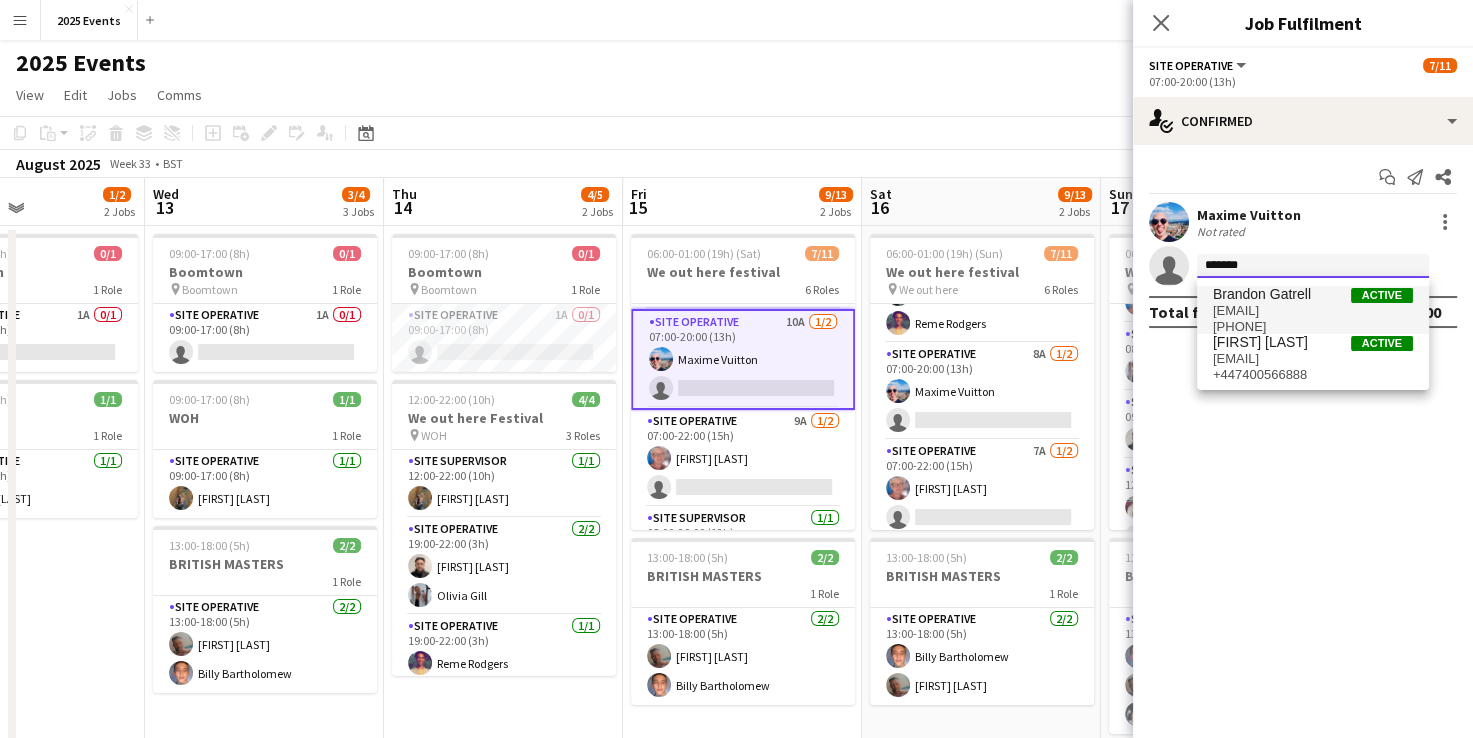 type on "*******" 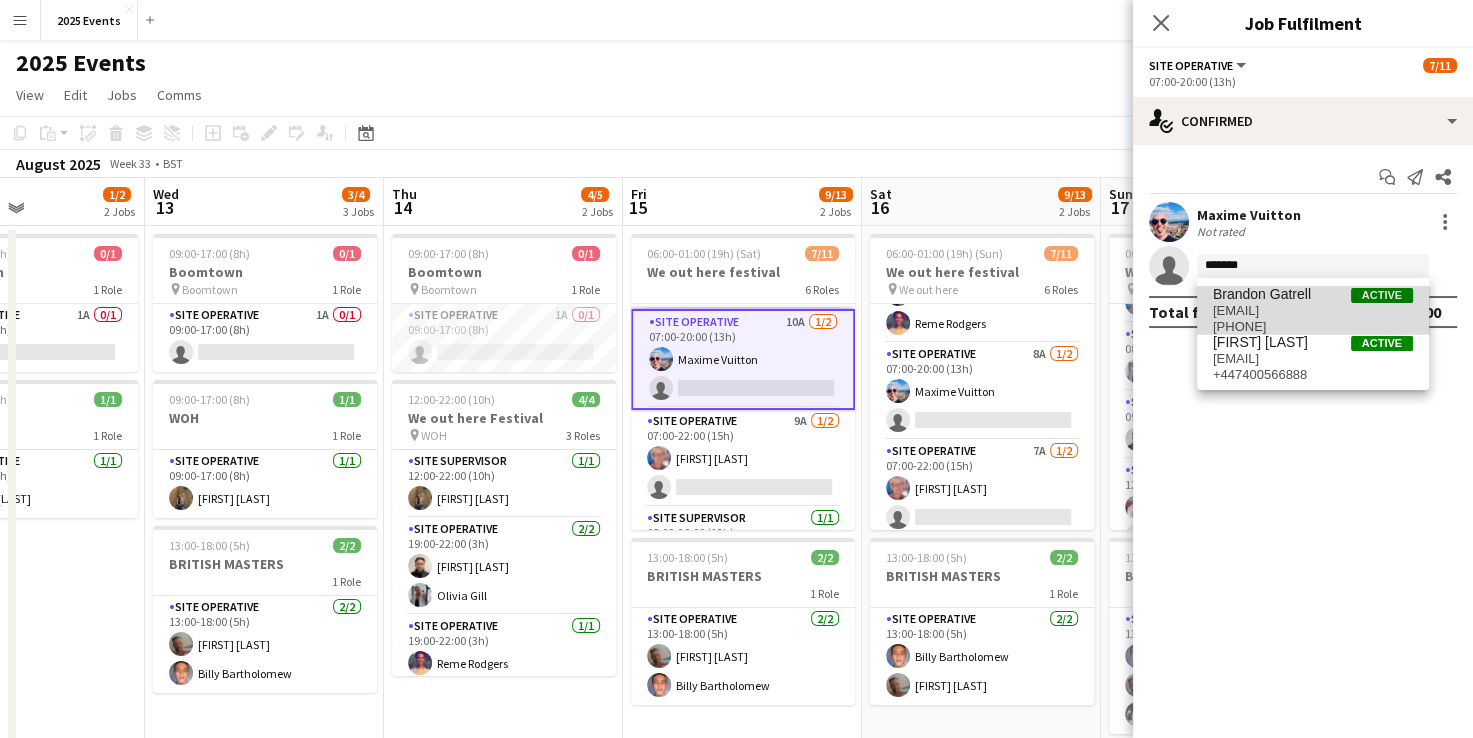 click on "[EMAIL]" at bounding box center [1313, 311] 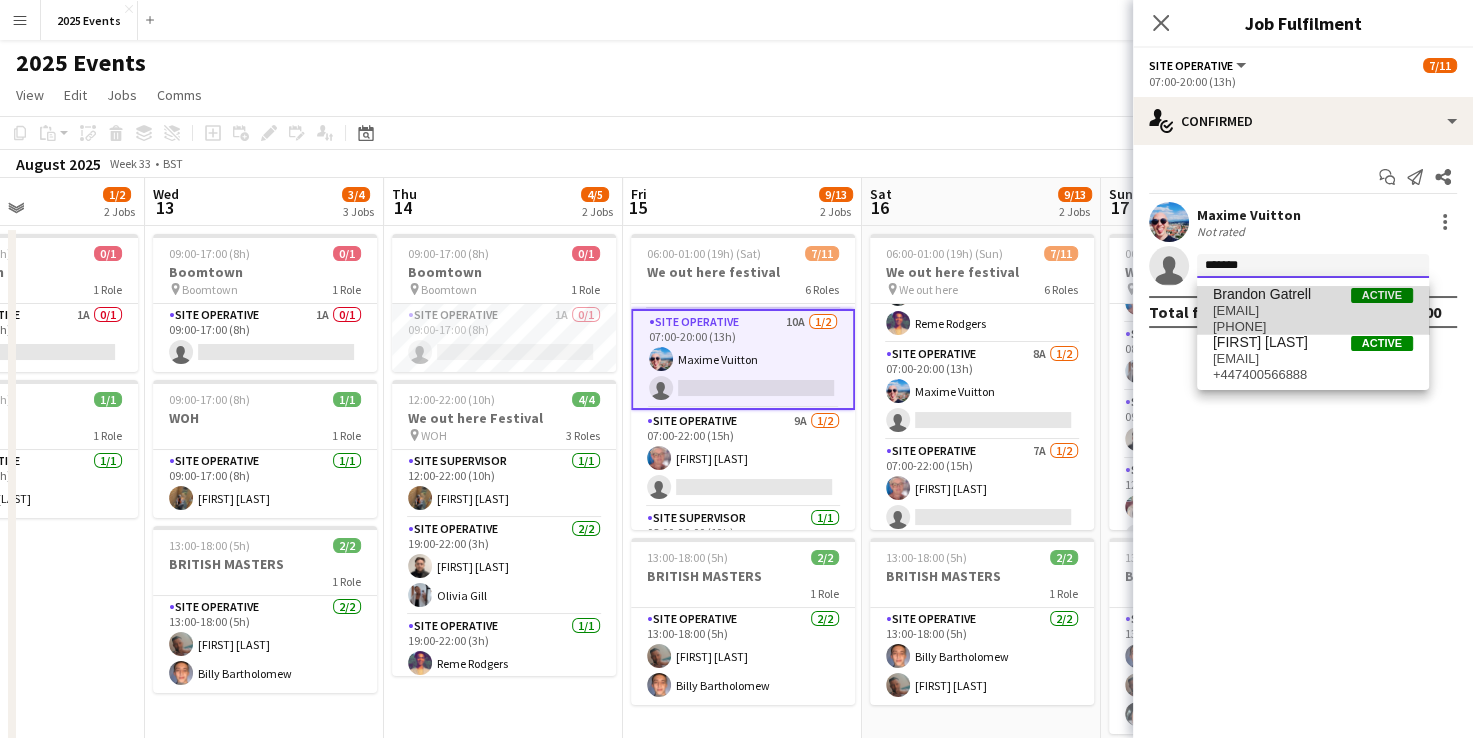 type 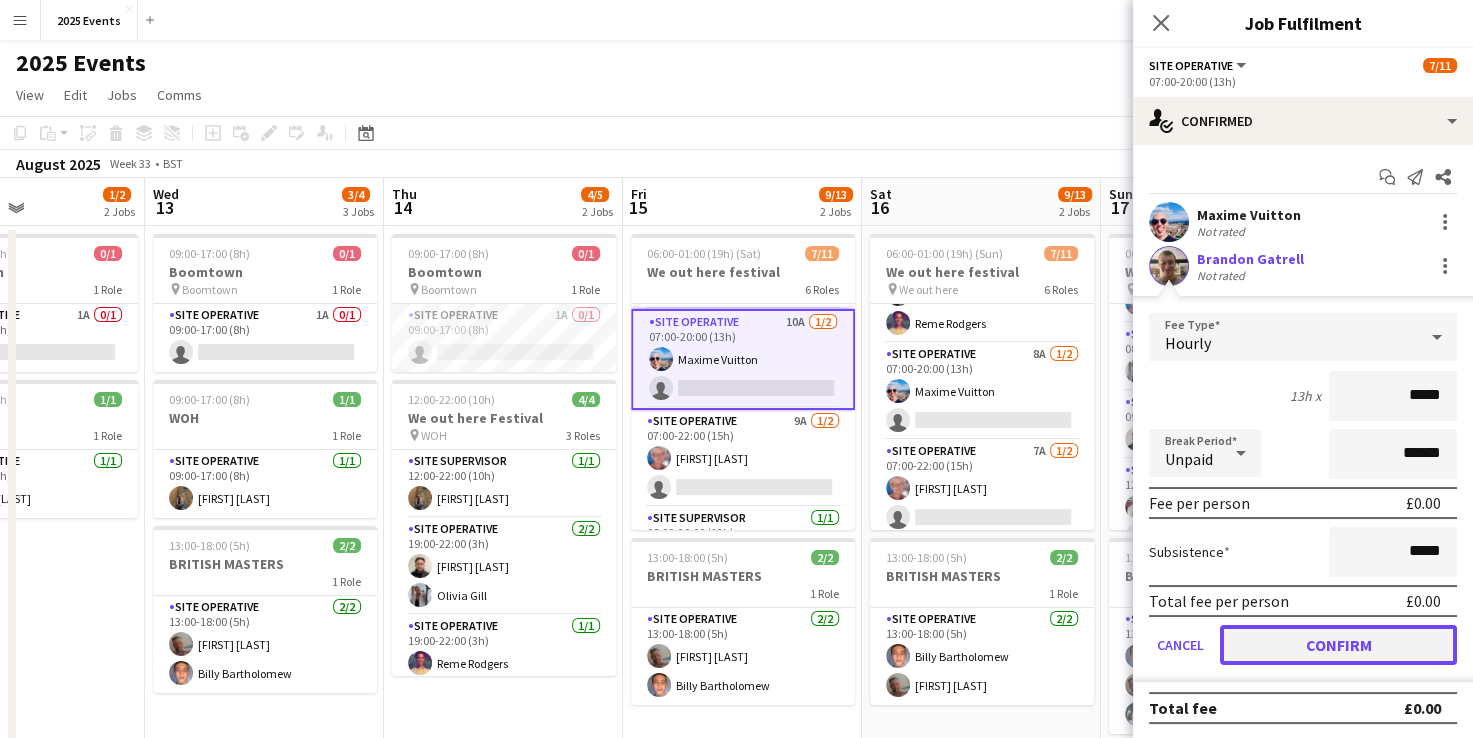 click on "Confirm" at bounding box center [1338, 645] 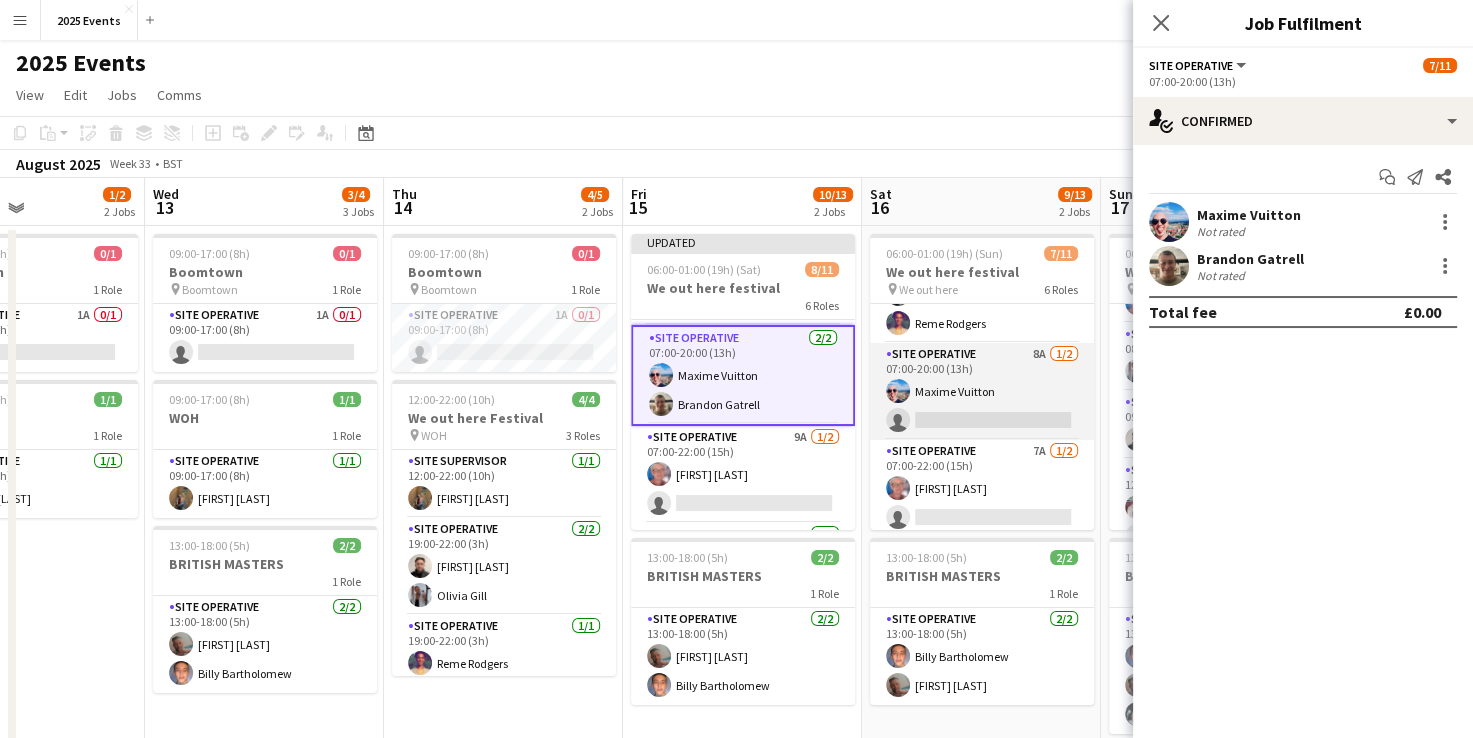 click on "Site Operative   8A   1/2   07:00-20:00 (13h)
[FIRST] [LAST]
single-neutral-actions" at bounding box center [982, 391] 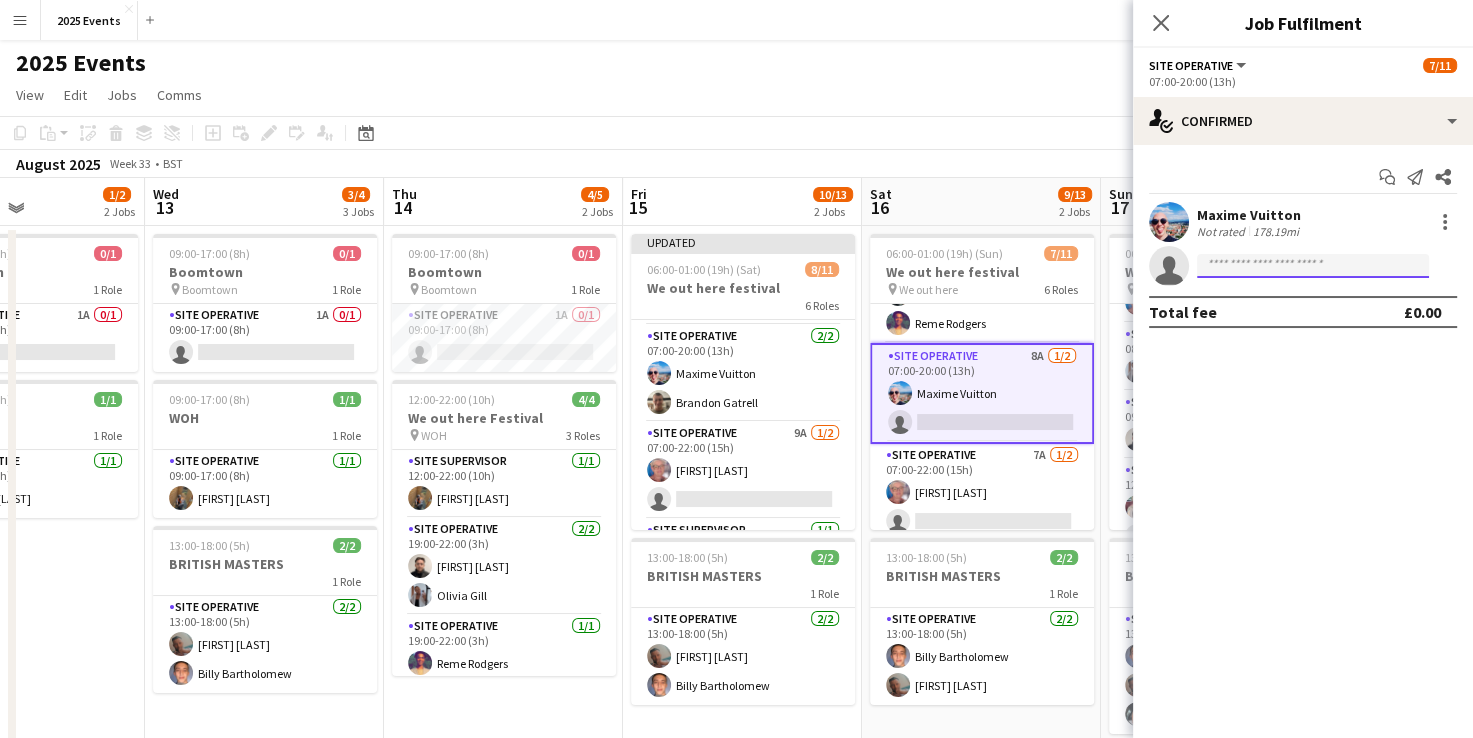 click 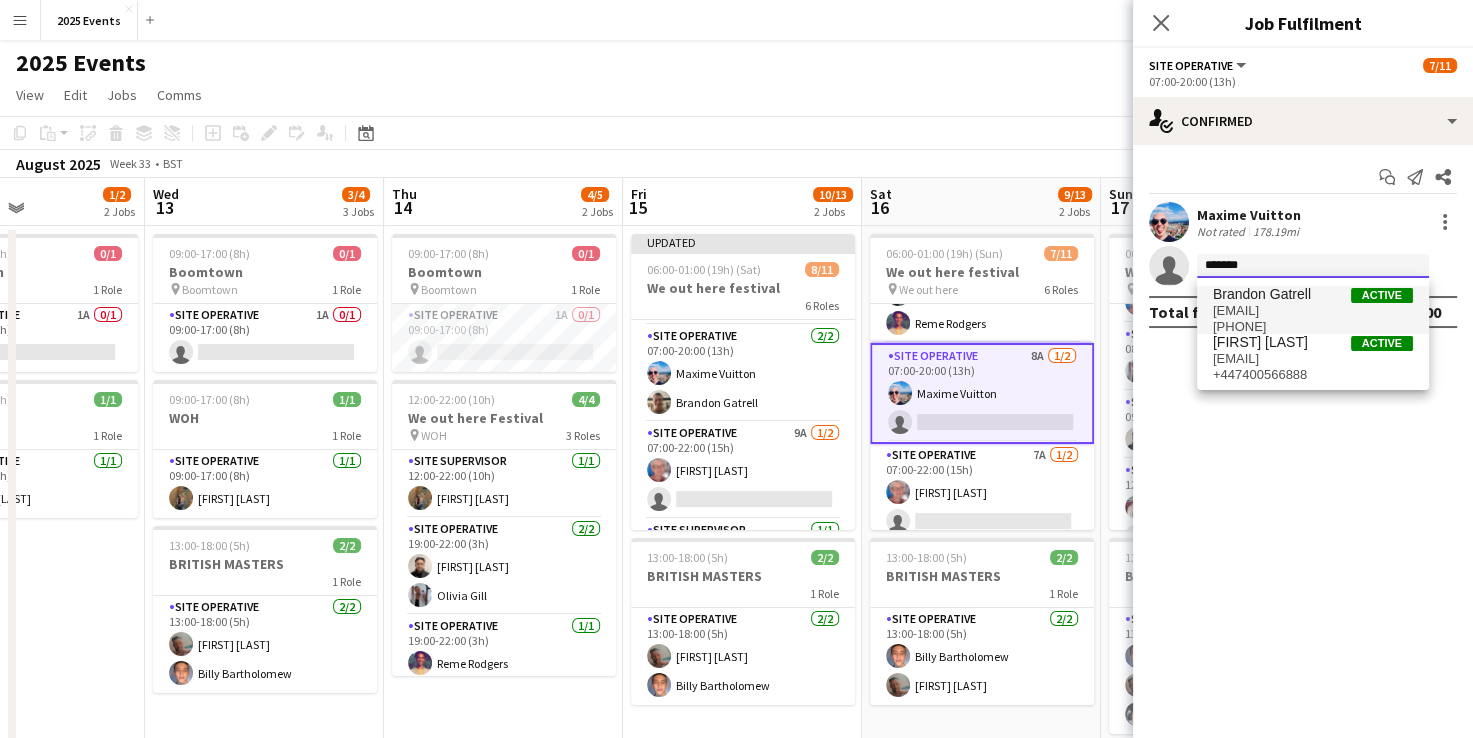 type on "*******" 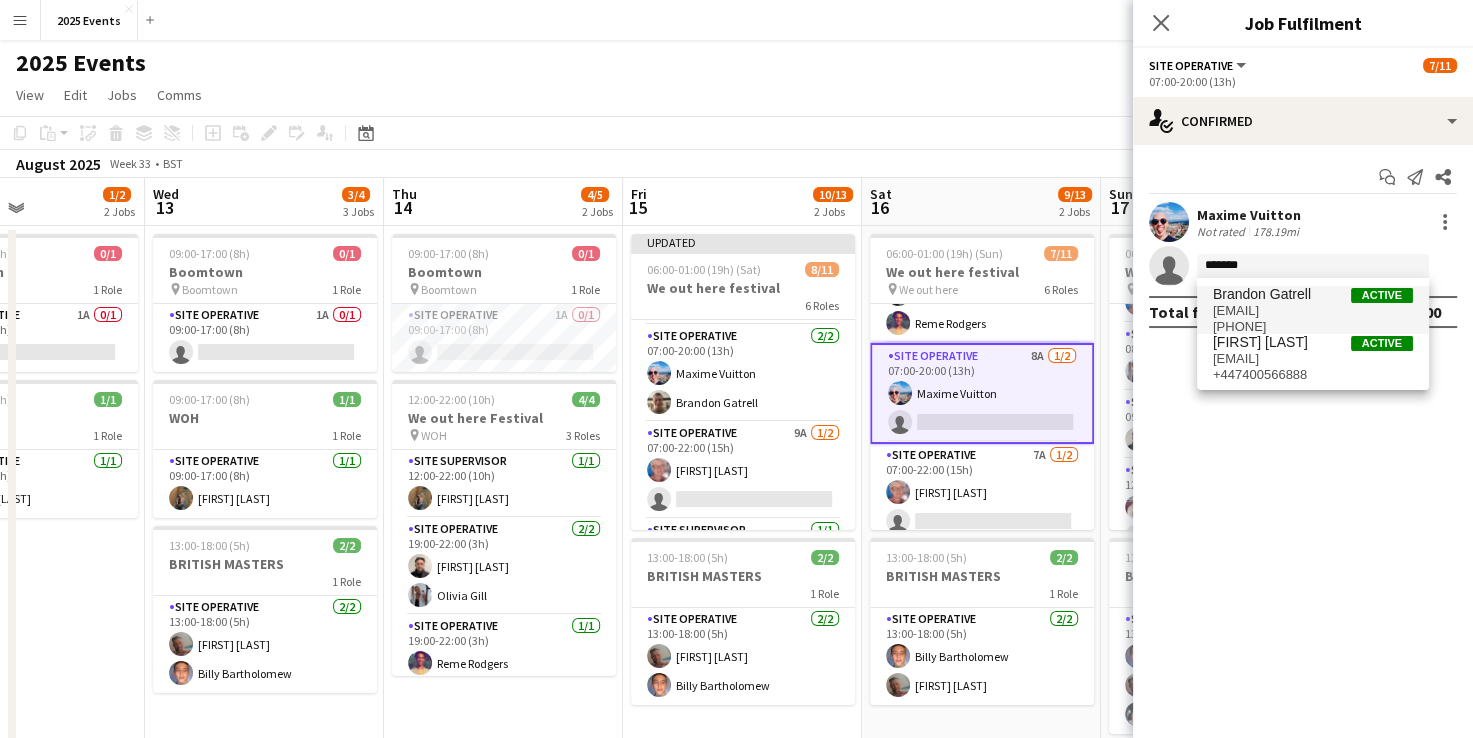 click on "[EMAIL]" at bounding box center [1313, 311] 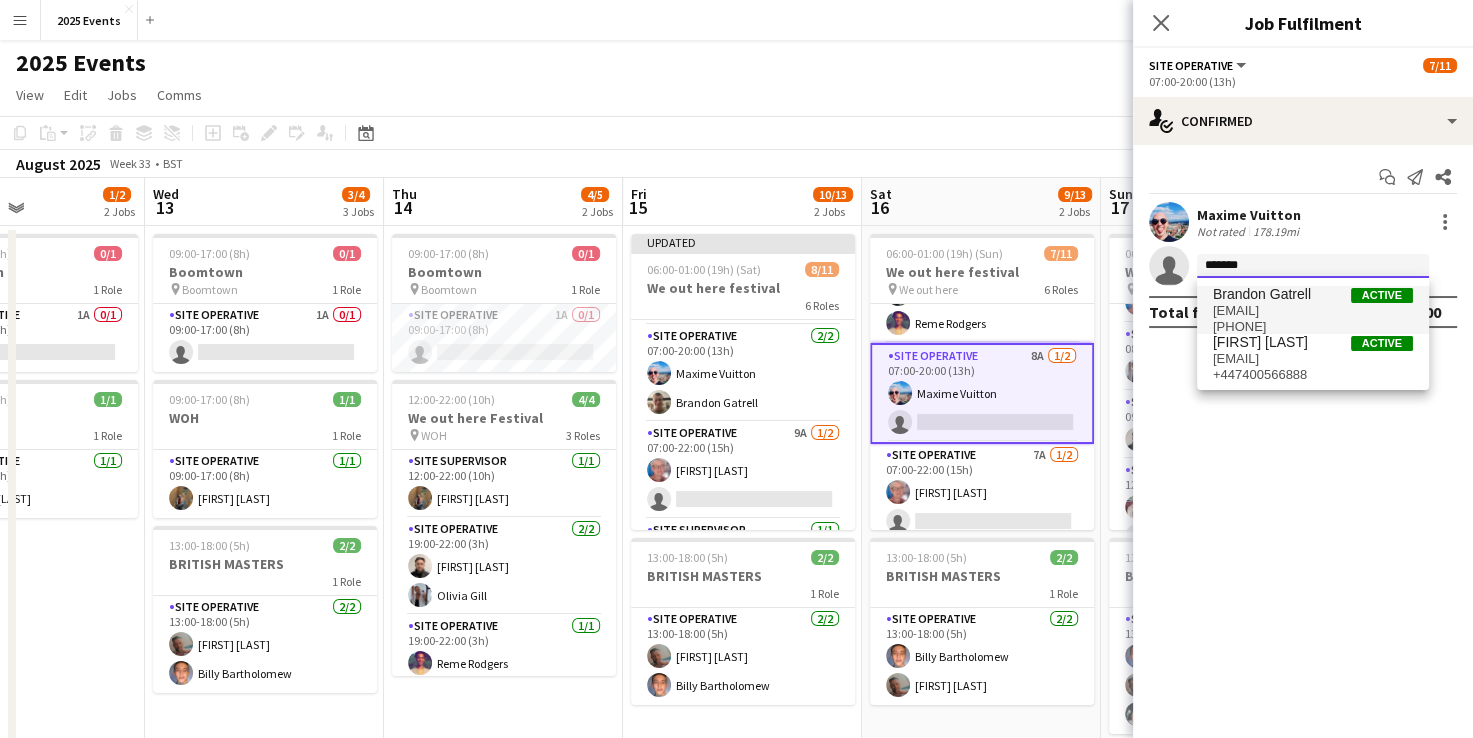 type 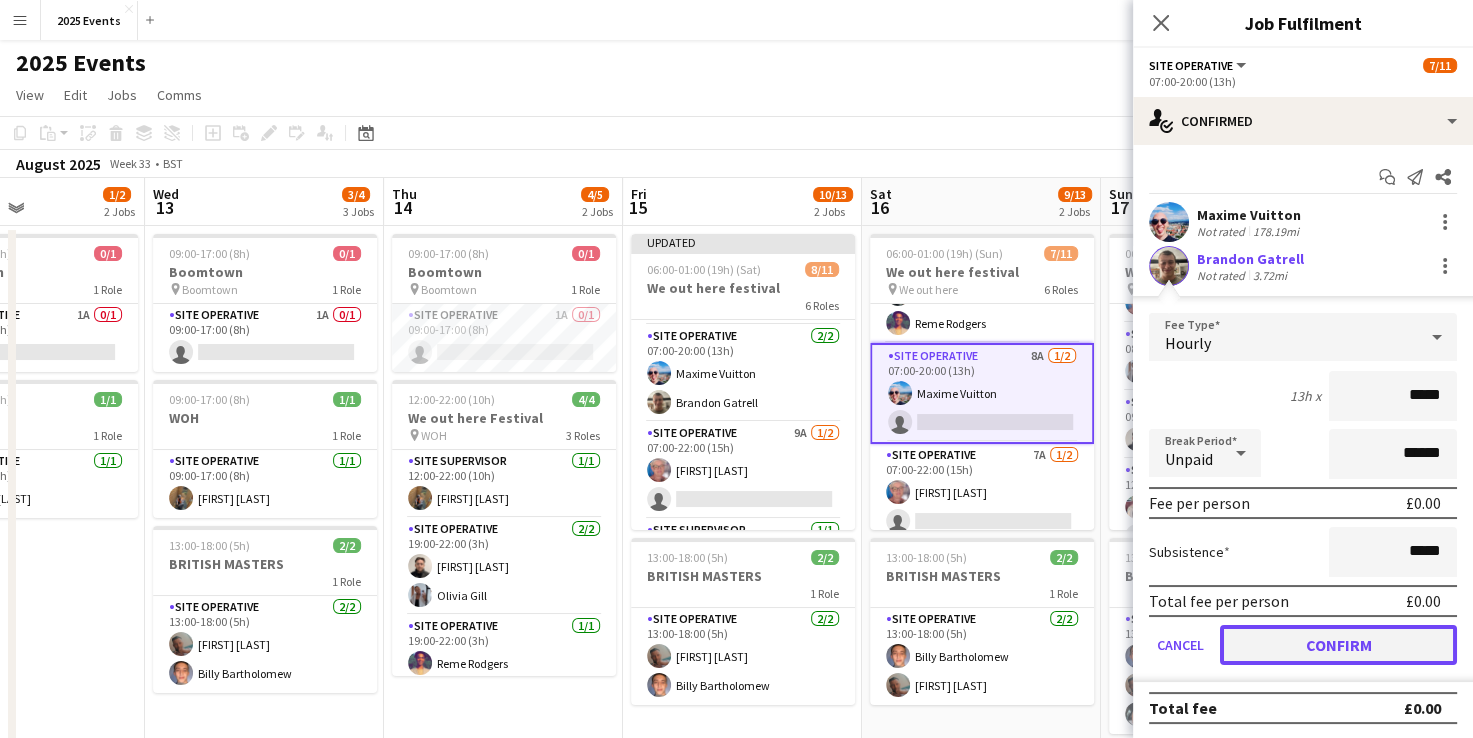 click on "Confirm" at bounding box center [1338, 645] 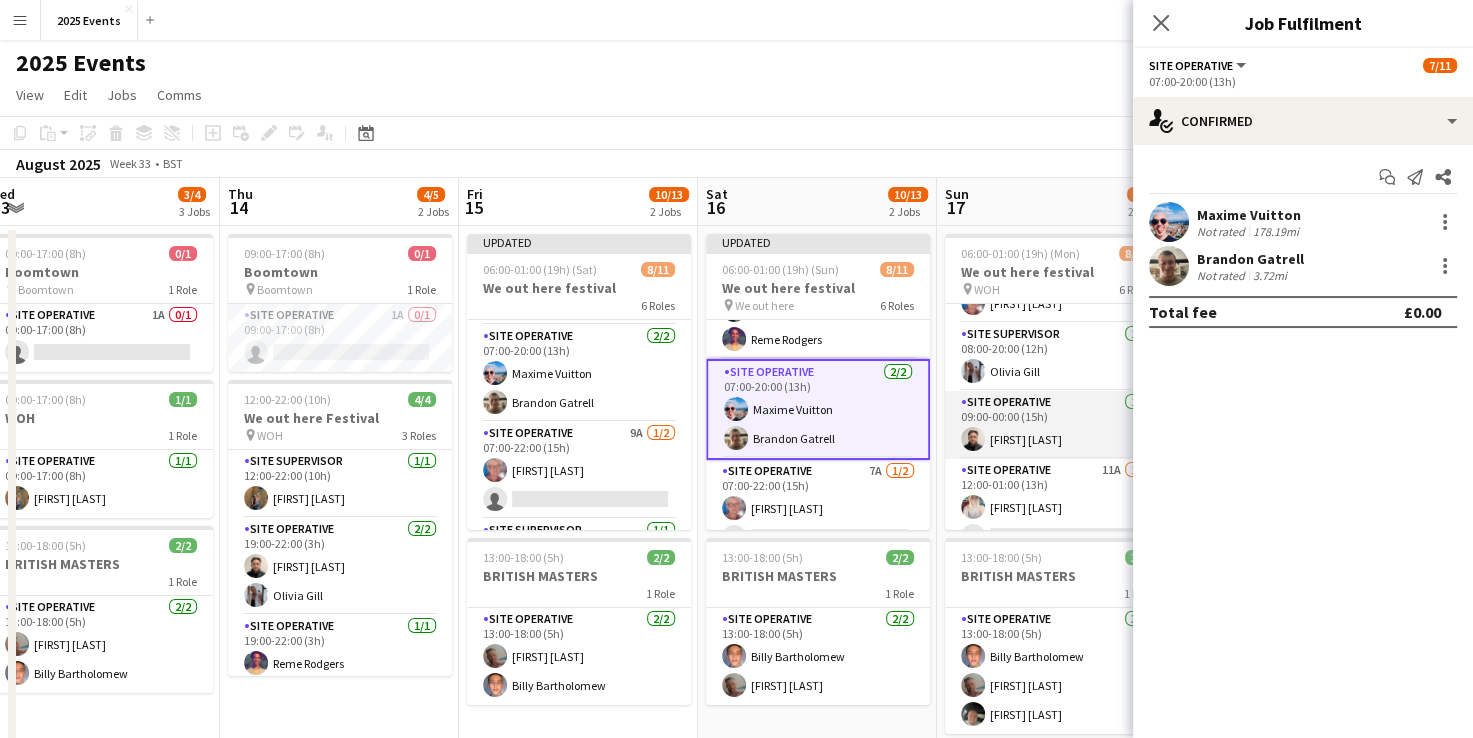 scroll, scrollTop: 0, scrollLeft: 740, axis: horizontal 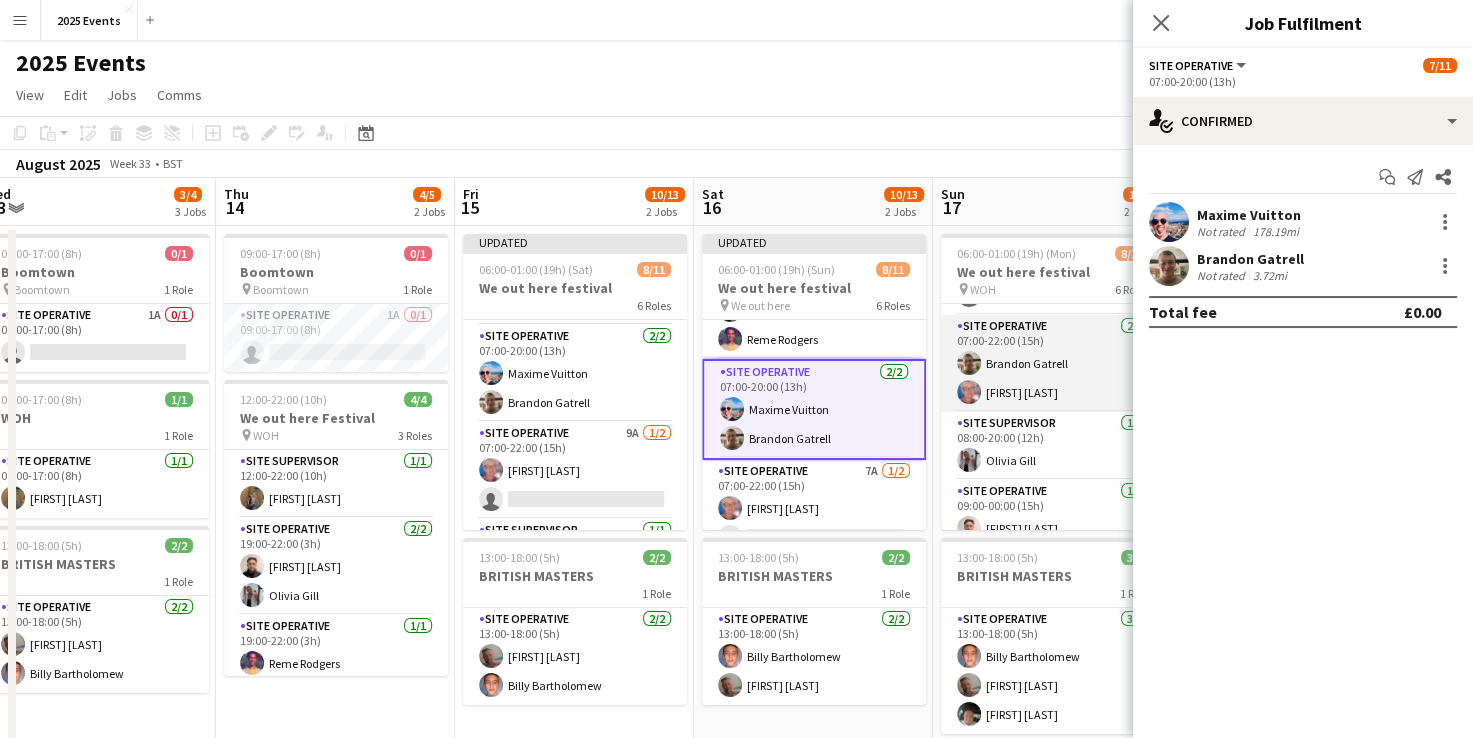 click on "Site Operative   2/2   07:00-22:00 (15h)
[FIRST] [LAST]" at bounding box center [1053, 363] 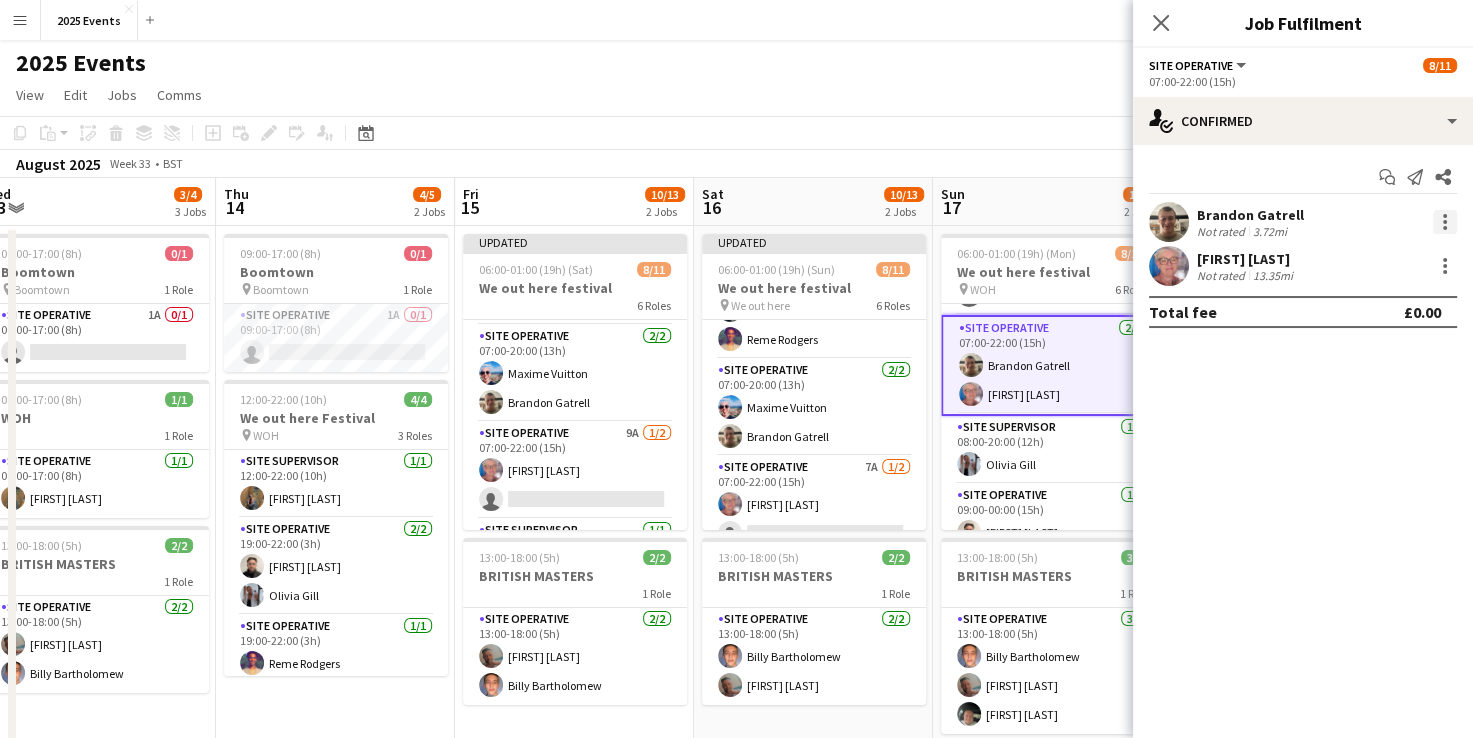 click at bounding box center (1445, 228) 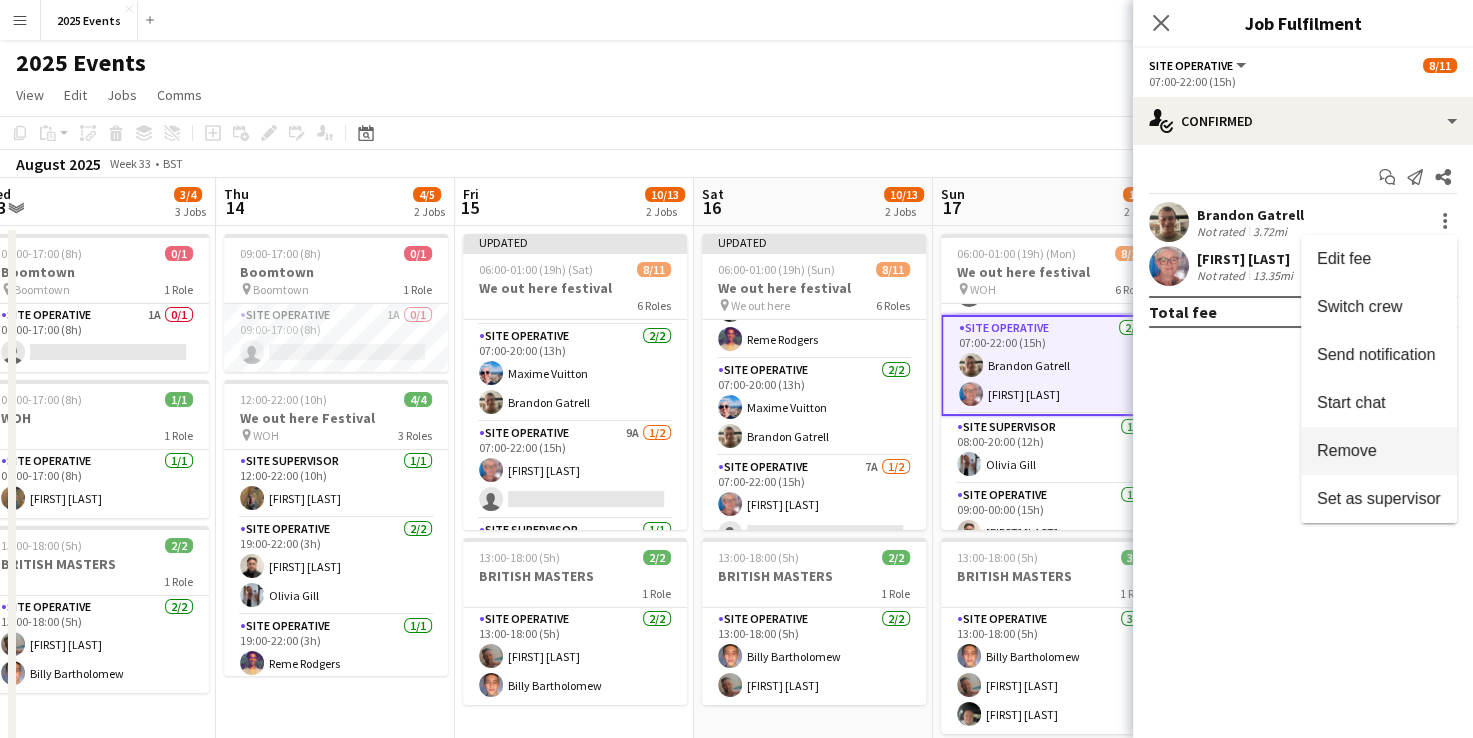 click on "Remove" at bounding box center (1347, 450) 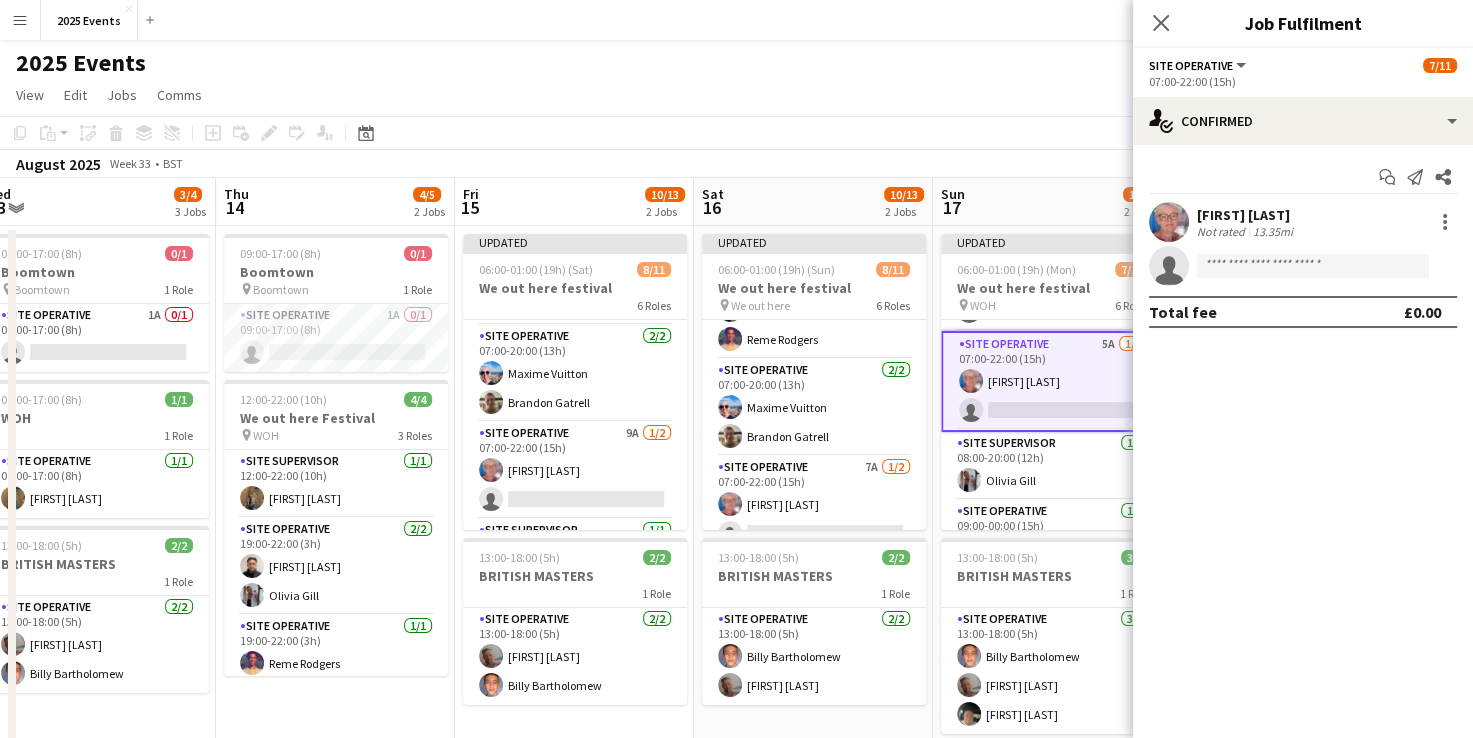 scroll, scrollTop: 93, scrollLeft: 0, axis: vertical 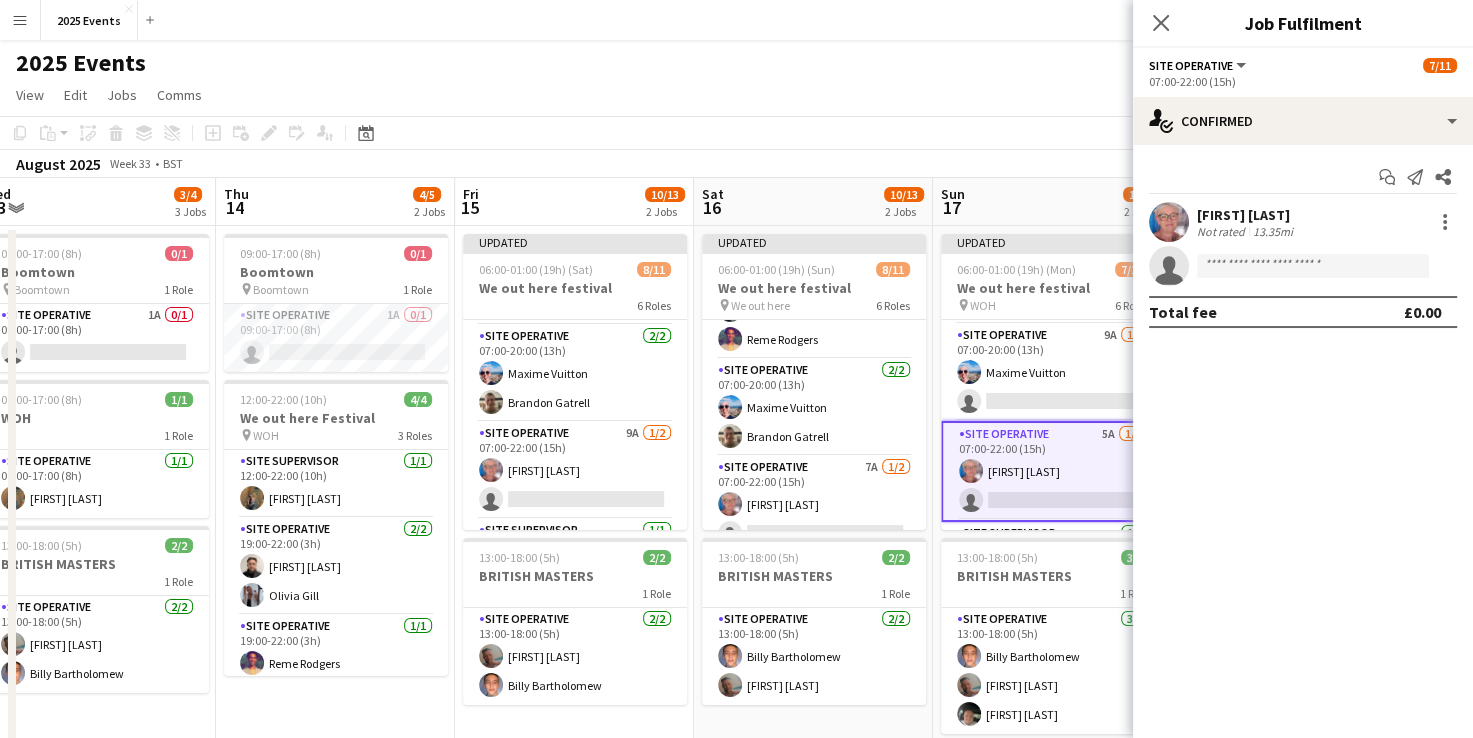 click on "Copy
Paste
Paste   Ctrl+V Paste with crew  Ctrl+Shift+V
Paste linked Job
Delete
Group
Ungroup
Add job
Add linked Job
Edit
Edit linked Job
Applicants
Date picker
AUG 2025 AUG 2025 Monday M Tuesday T Wednesday W Thursday T Friday F Saturday S Sunday S  AUG   1   2   3   4   5   6   7   8   9   10   11   12   13   14   15   16   17   18   19   20   21   22   23   24   25   26   27   28   29   30   31
Comparison range
Comparison range
Today" 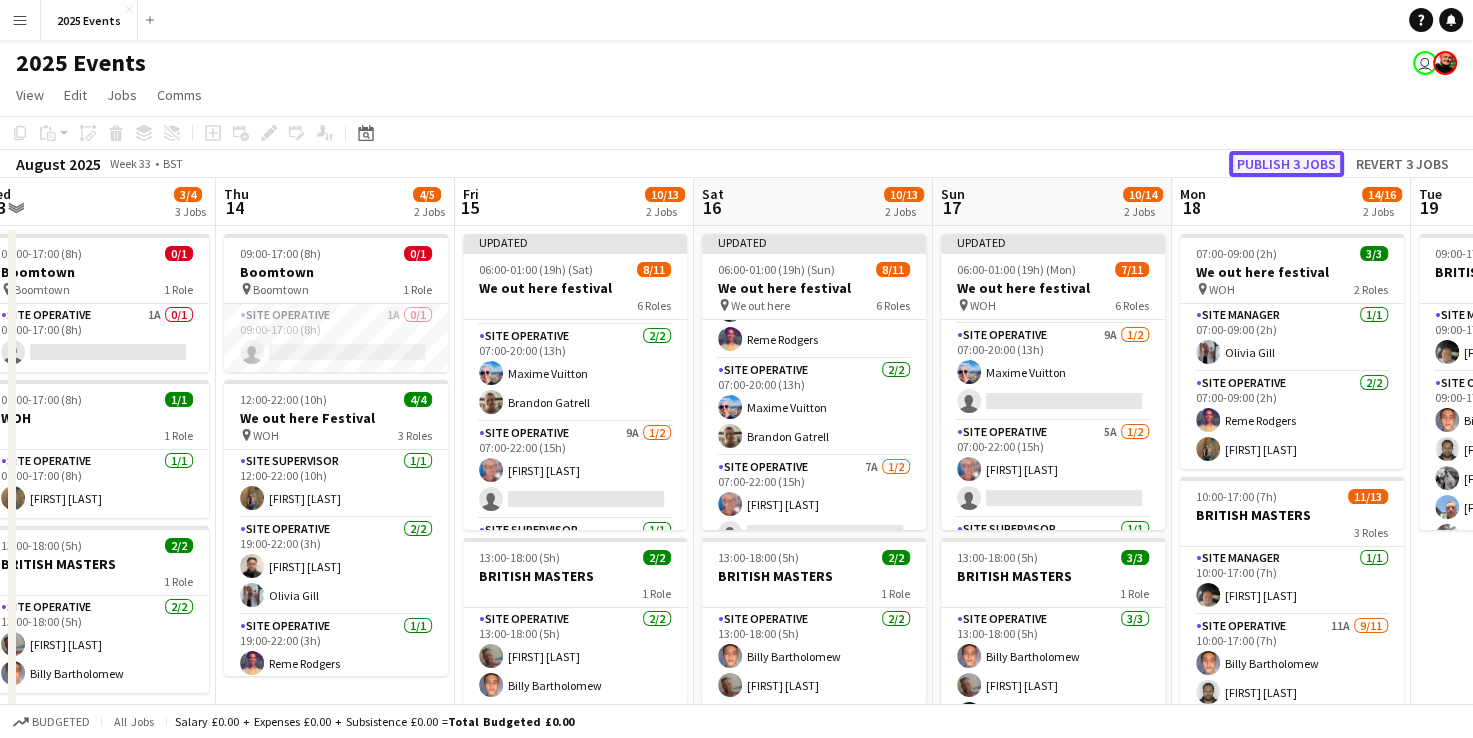 click on "Publish 3 jobs" 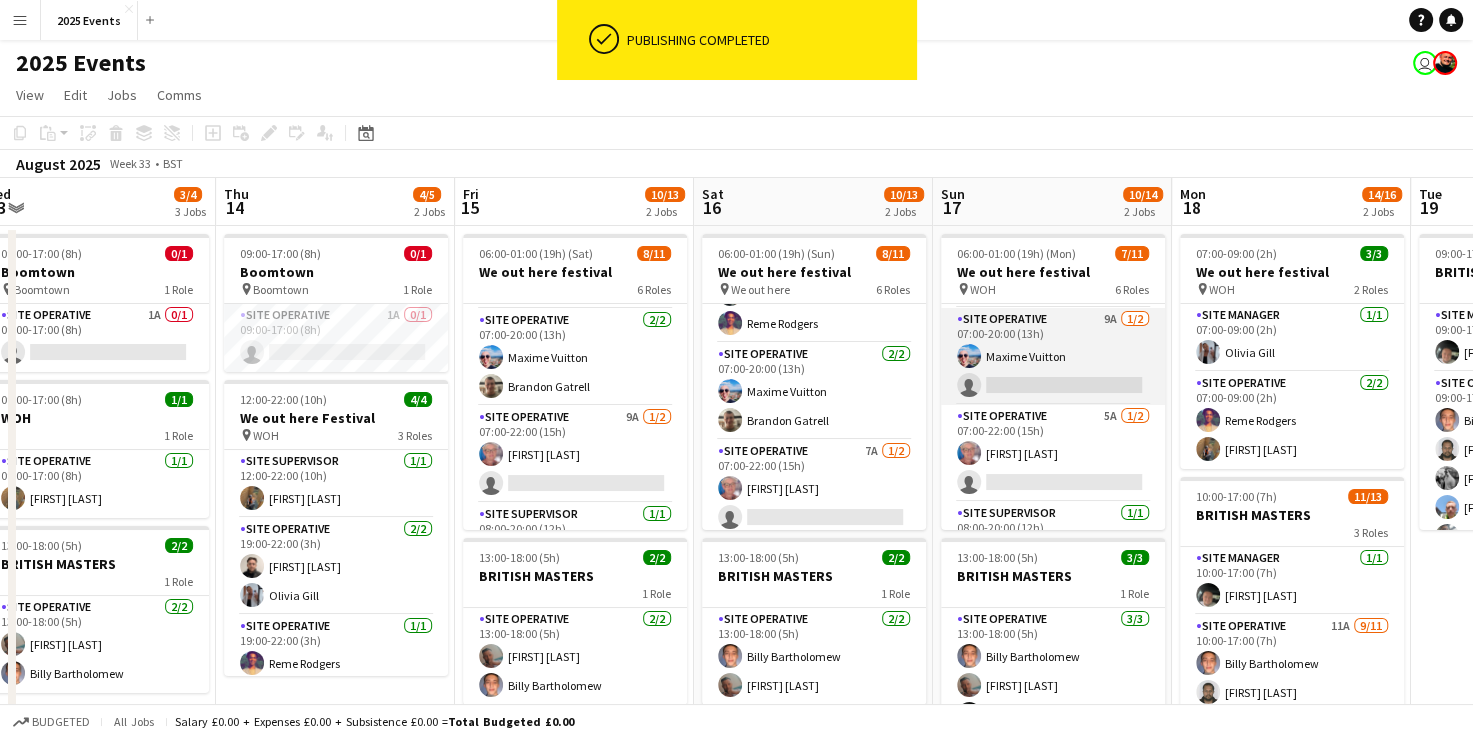 click on "Site Operative   9A   1/2   07:00-20:00 (13h)
[FIRST] [LAST]
single-neutral-actions" at bounding box center [1053, 356] 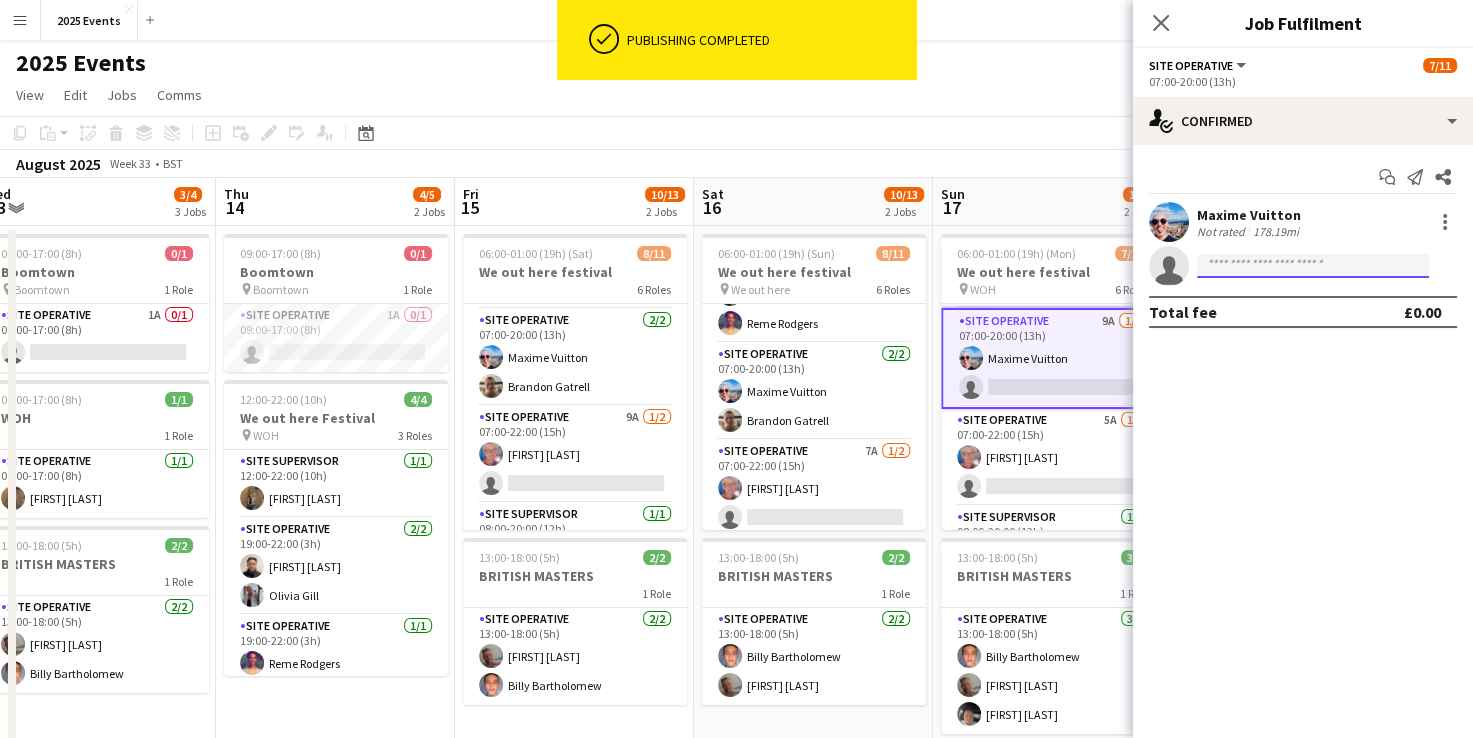 click 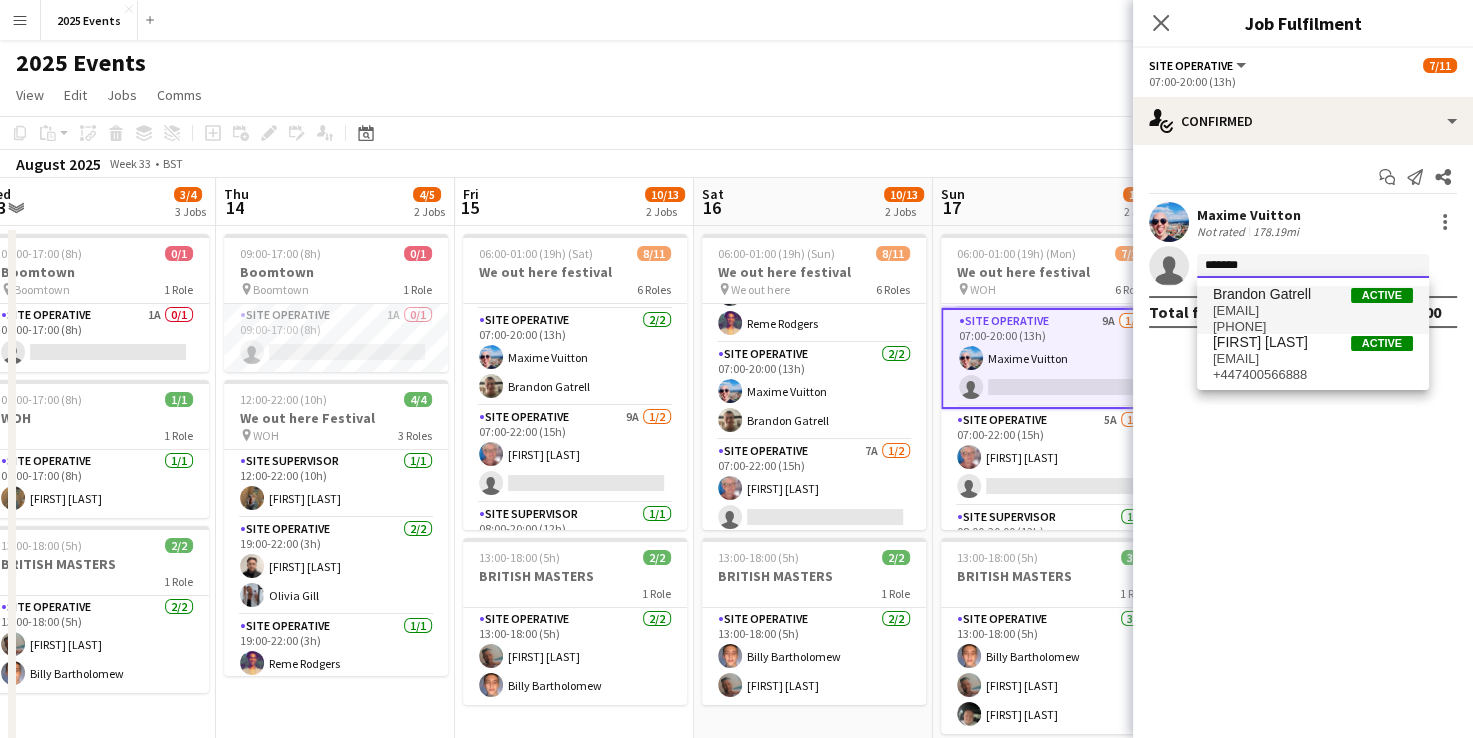 type on "*******" 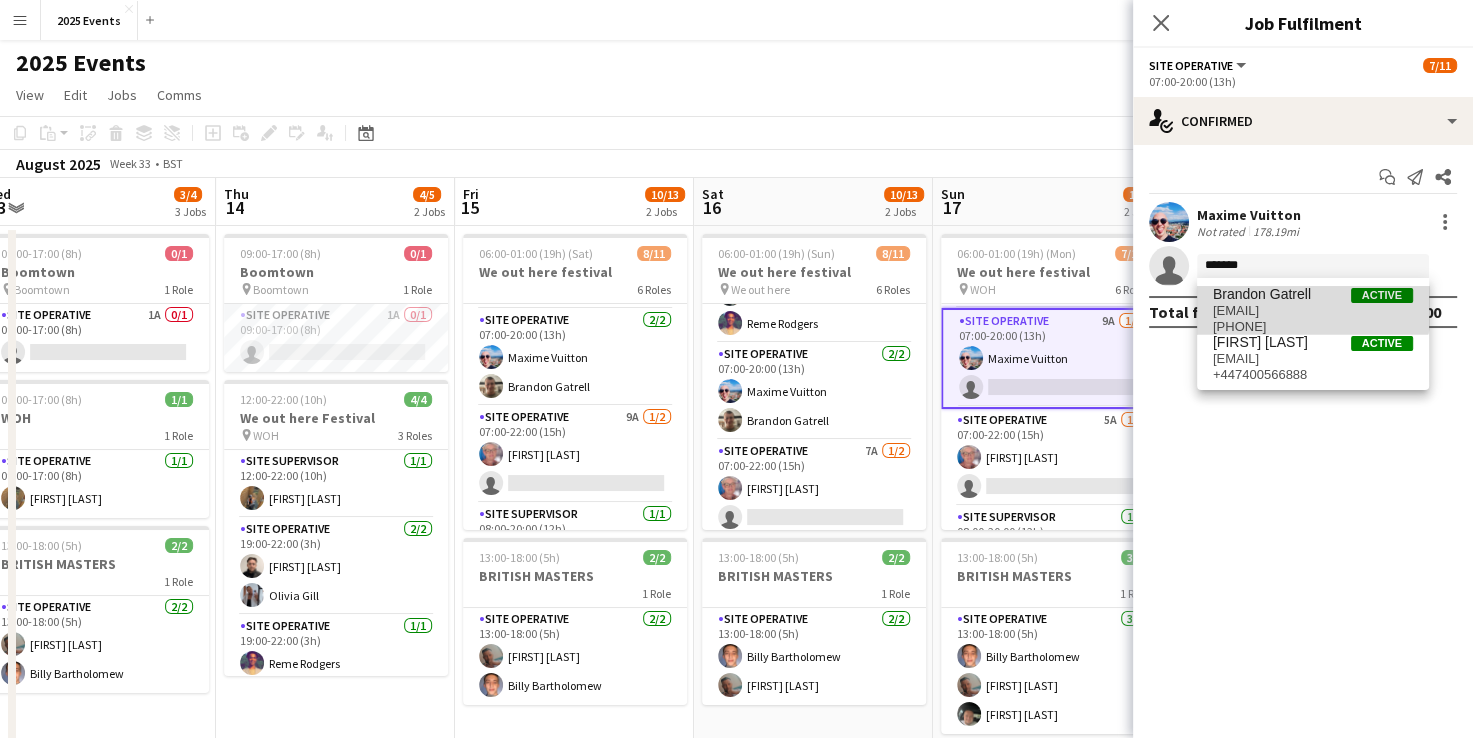 click on "Brandon Gatrell" at bounding box center [1262, 294] 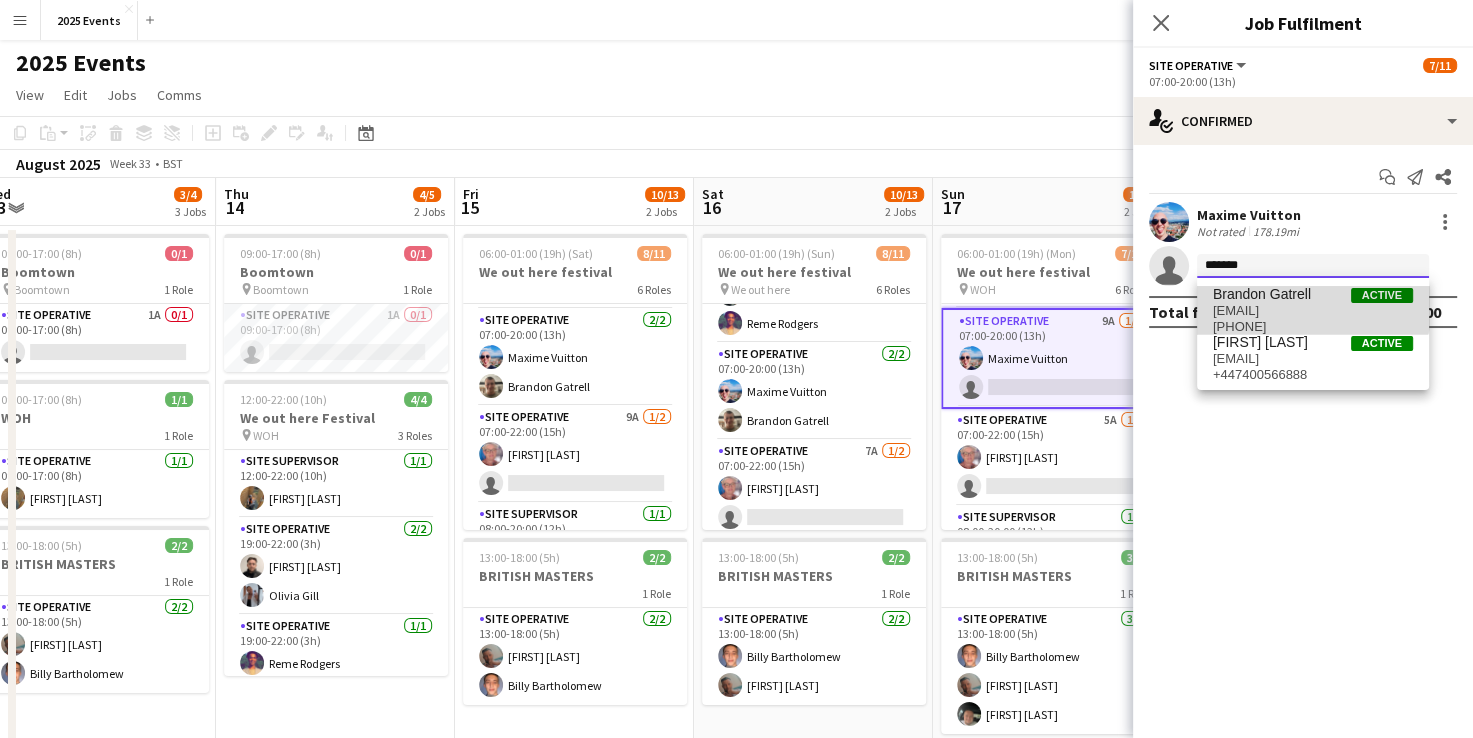 type 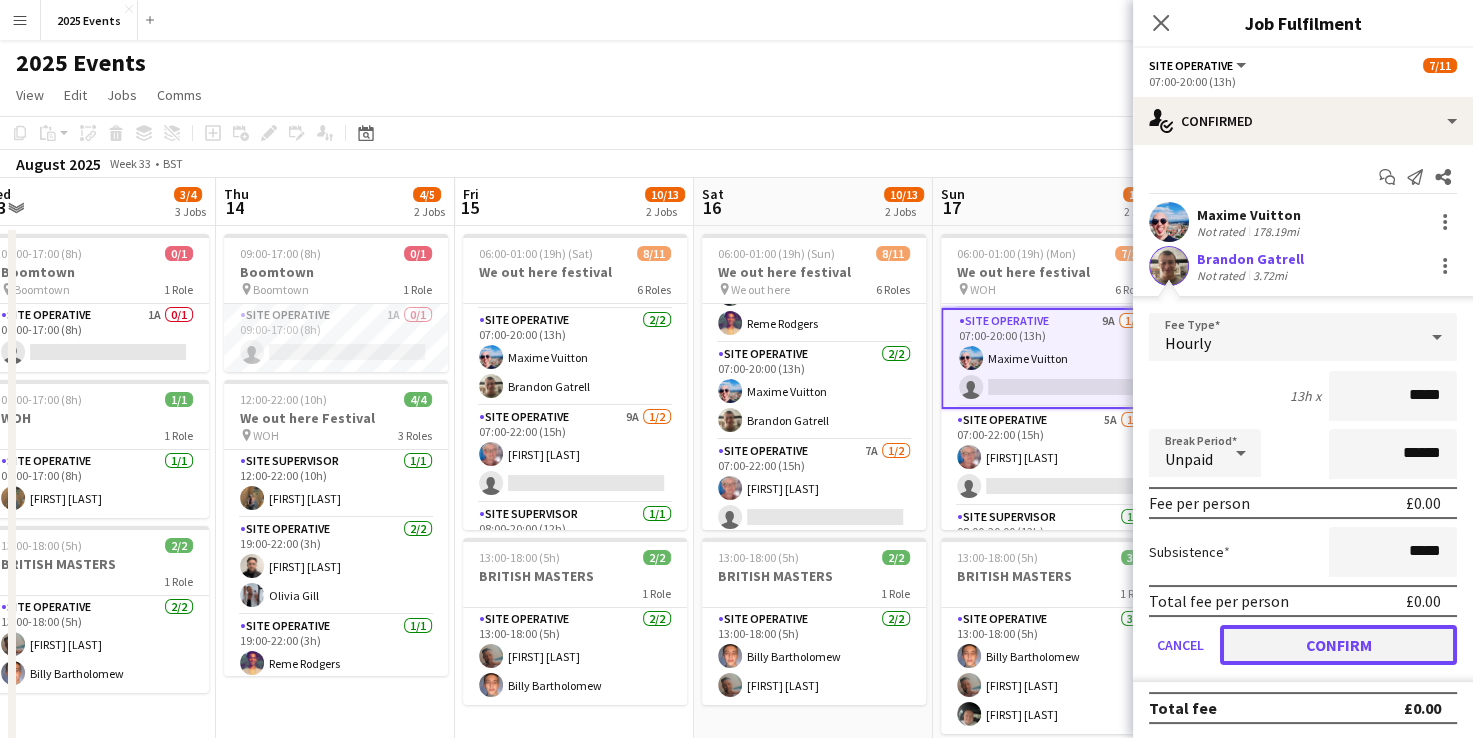 click on "Confirm" at bounding box center (1338, 645) 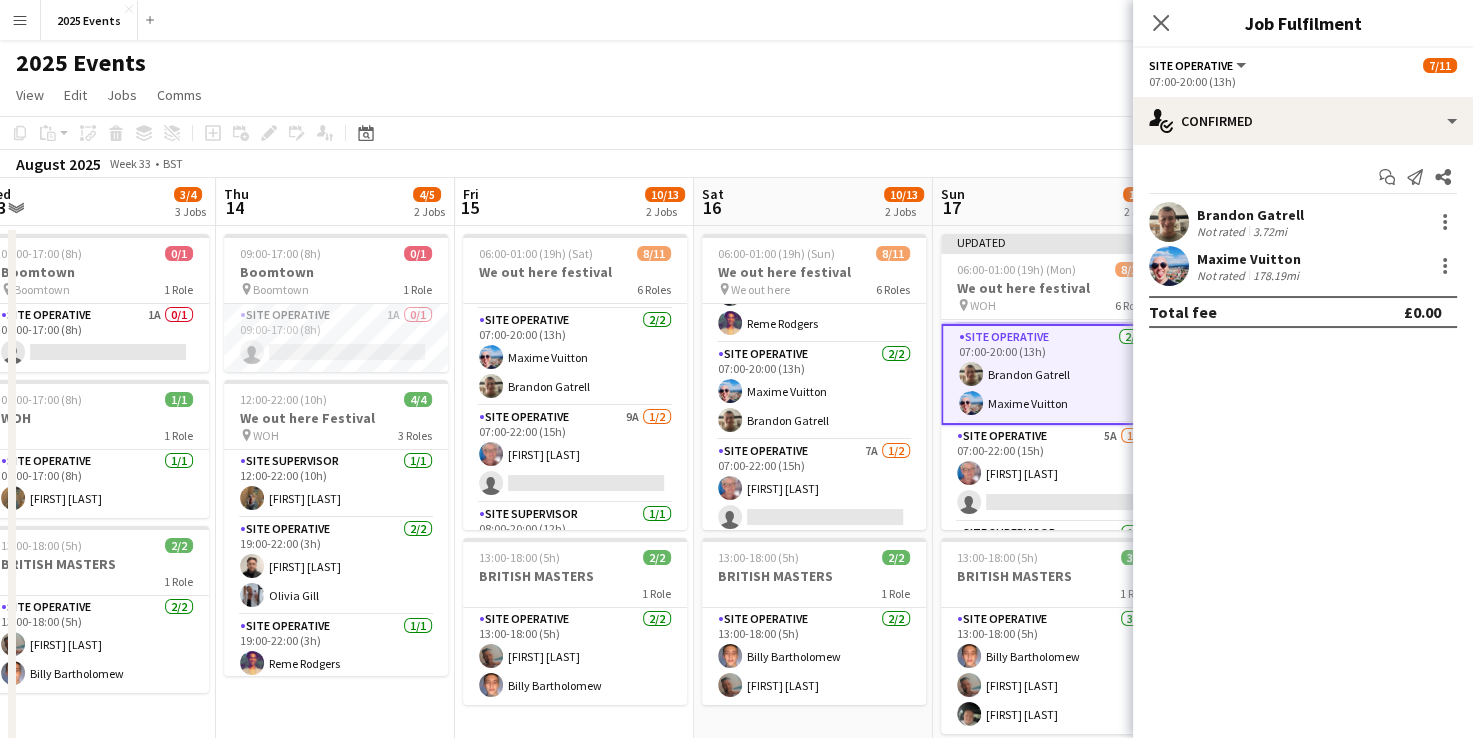 click on "Copy
Paste
Paste   Ctrl+V Paste with crew  Ctrl+Shift+V
Paste linked Job
Delete
Group
Ungroup
Add job
Add linked Job
Edit
Edit linked Job
Applicants
Date picker
AUG 2025 AUG 2025 Monday M Tuesday T Wednesday W Thursday T Friday F Saturday S Sunday S  AUG   1   2   3   4   5   6   7   8   9   10   11   12   13   14   15   16   17   18   19   20   21   22   23   24   25   26   27   28   29   30   31
Comparison range
Comparison range
Today" 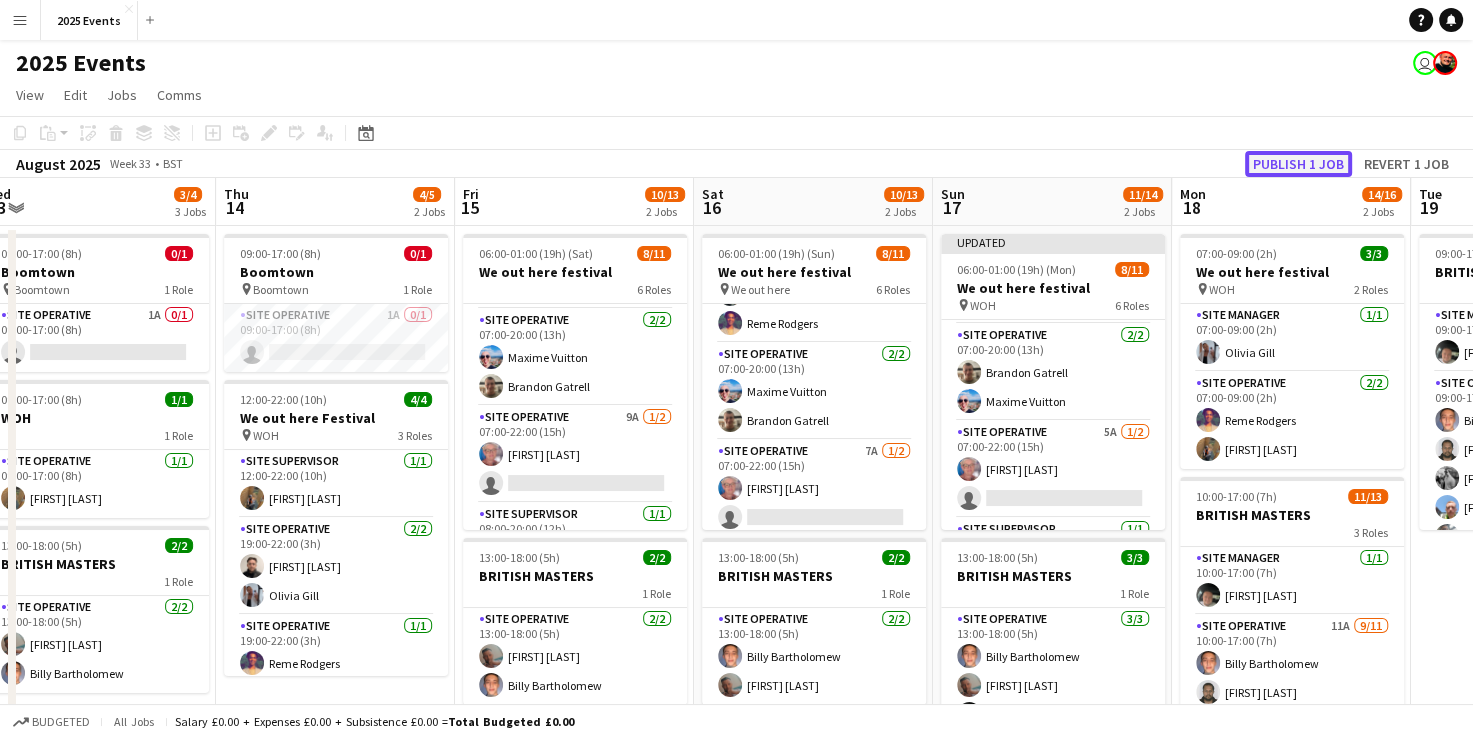 click on "Publish 1 job" 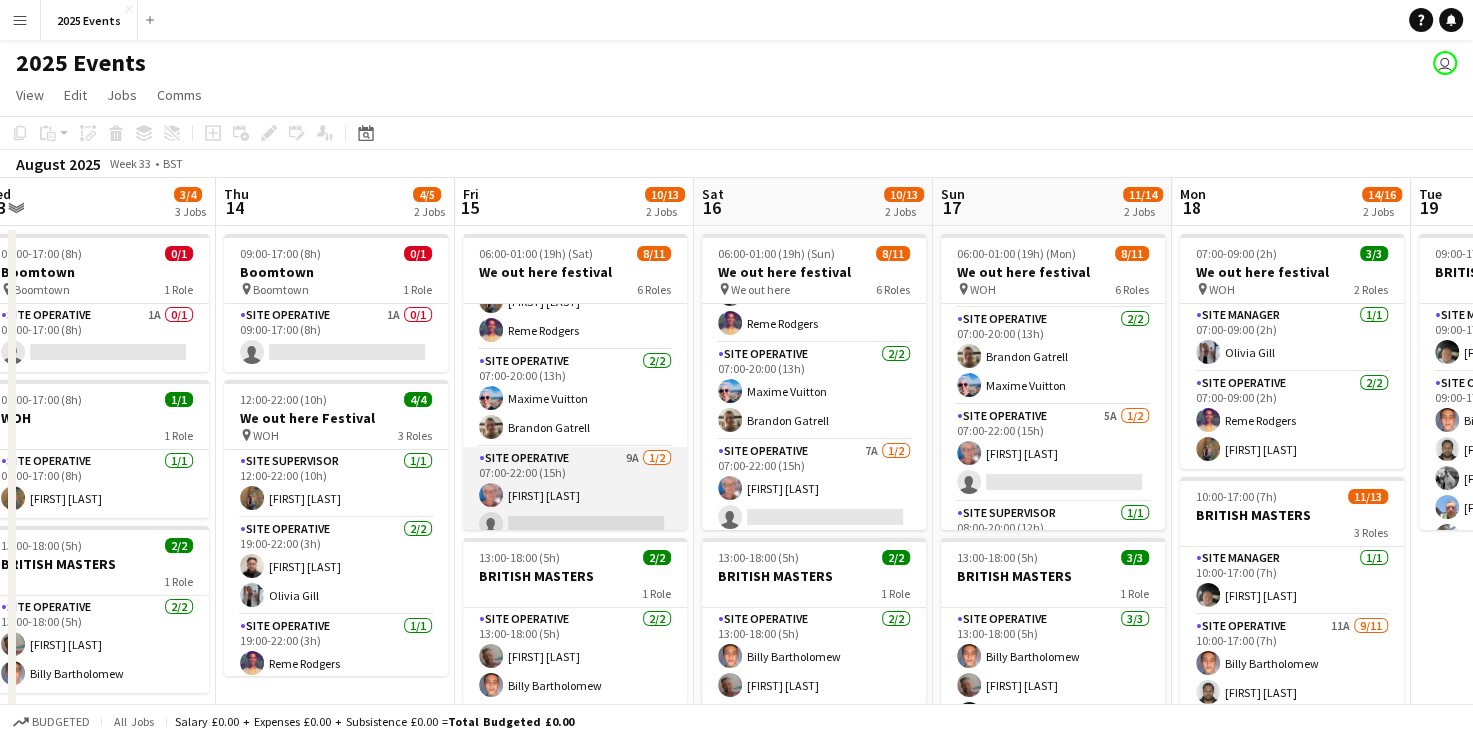 scroll, scrollTop: 50, scrollLeft: 0, axis: vertical 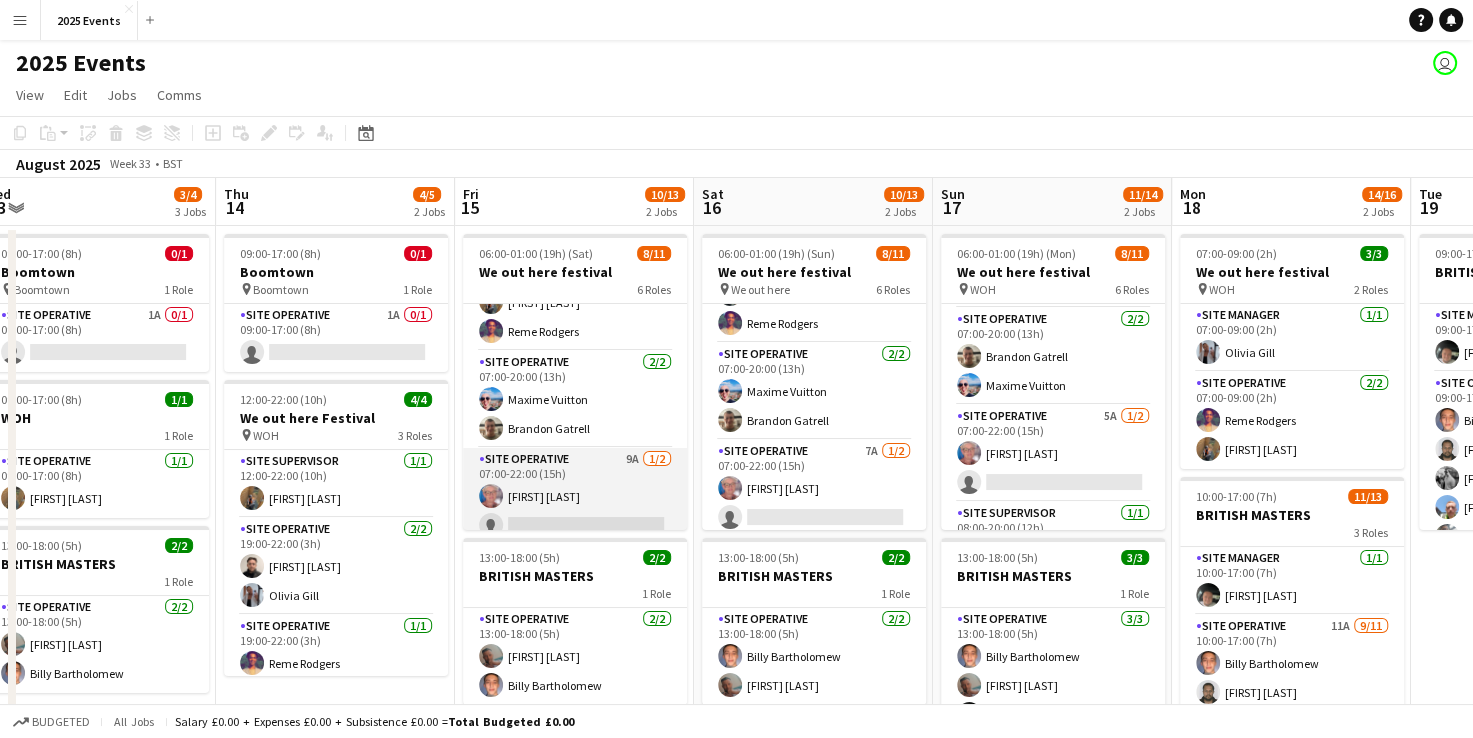 click on "Site Operative   9A   1/2   07:00-22:00 (15h)
[FIRST] [LAST]
single-neutral-actions" at bounding box center (575, 496) 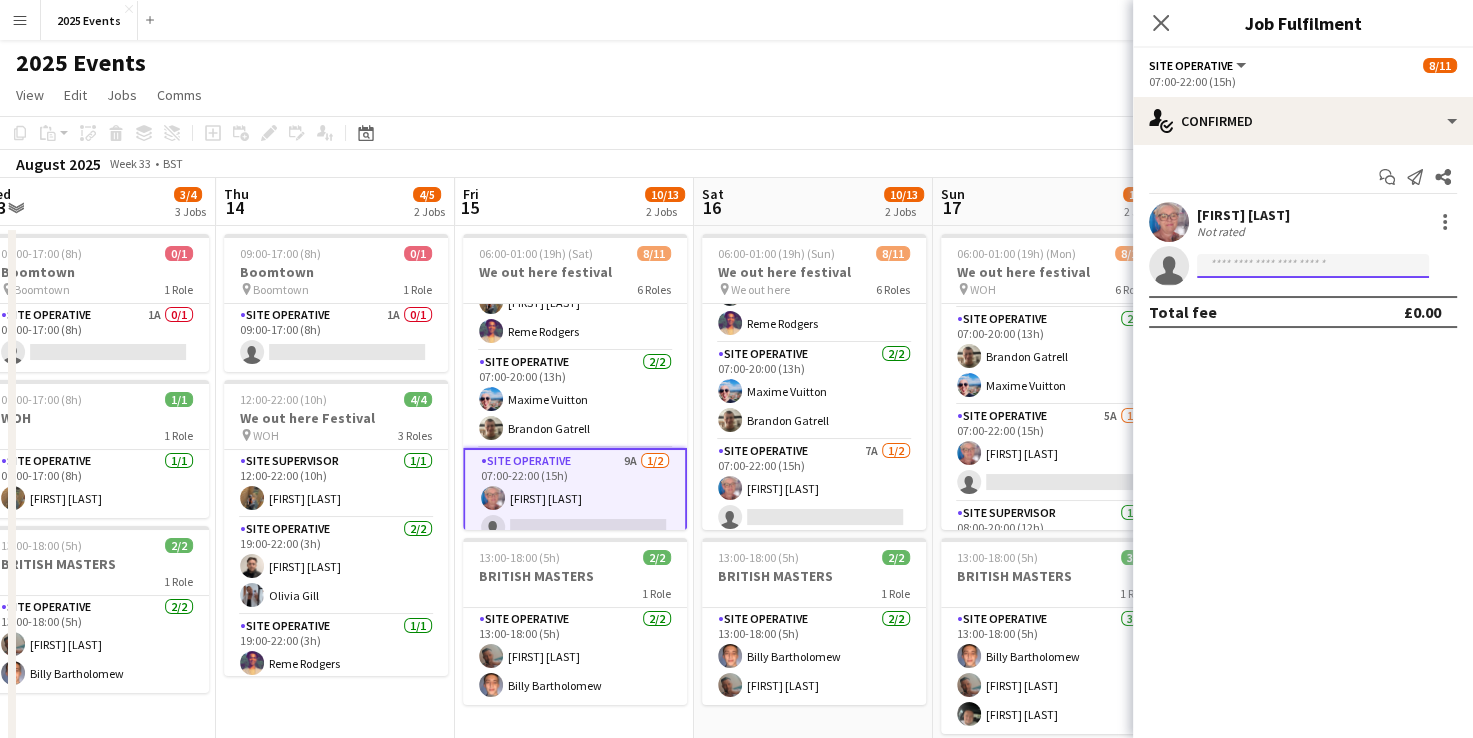 click 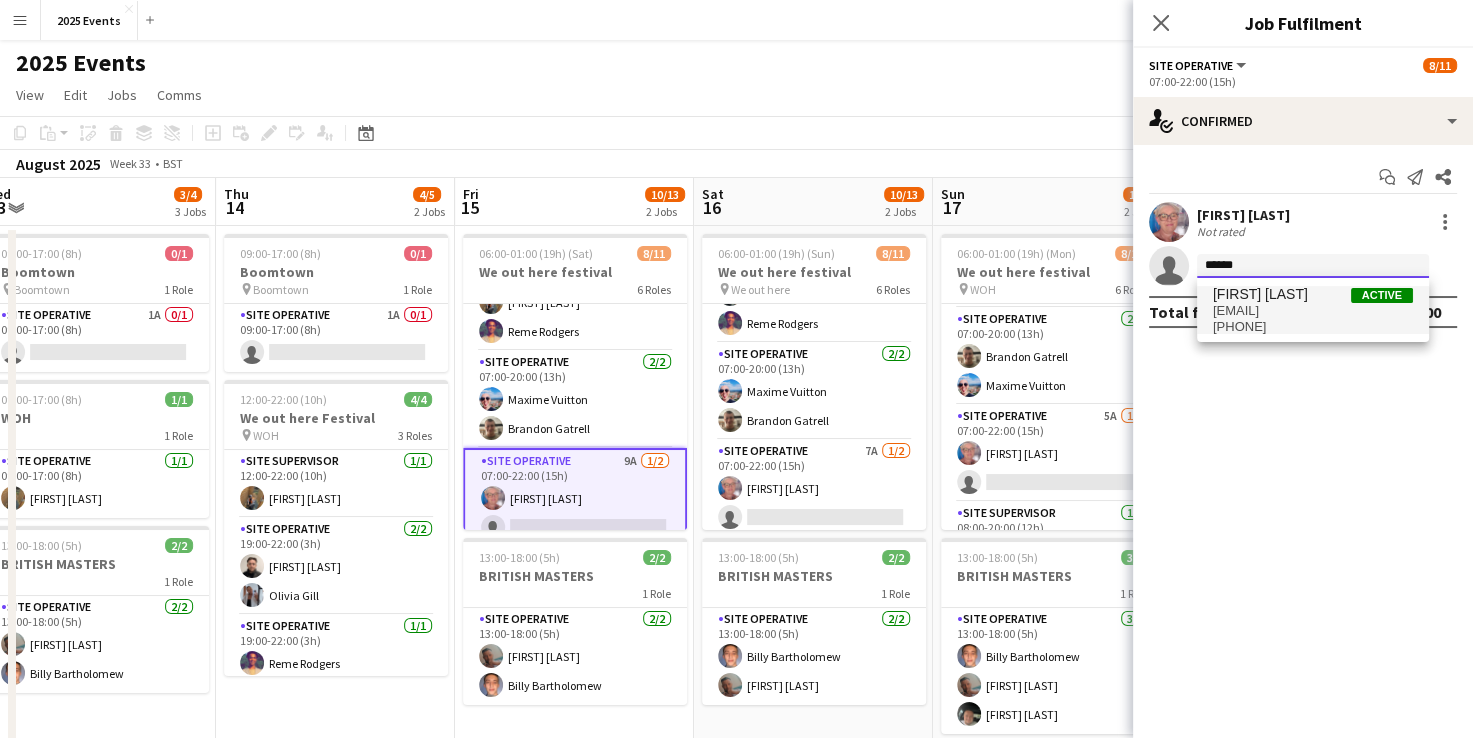 type on "******" 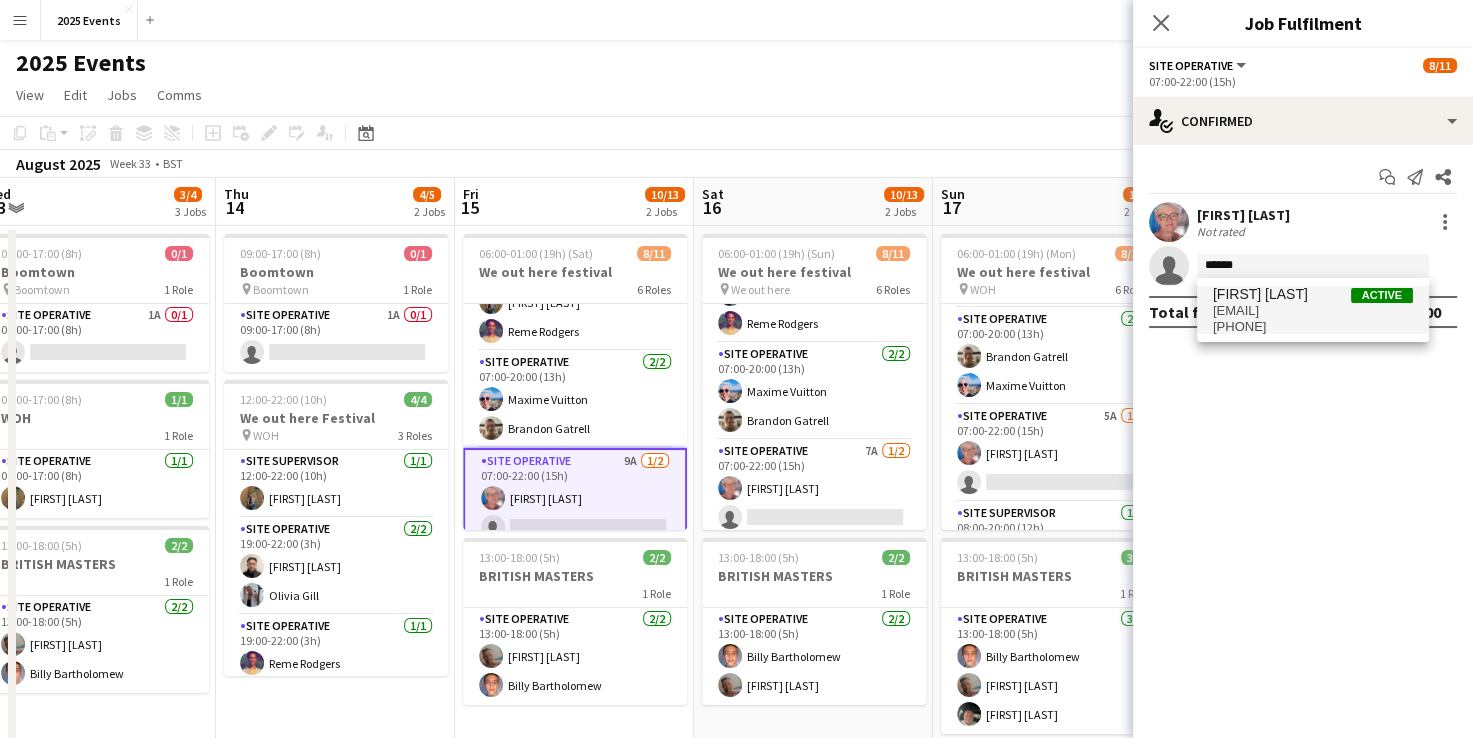 click on "[EMAIL]" at bounding box center (1313, 311) 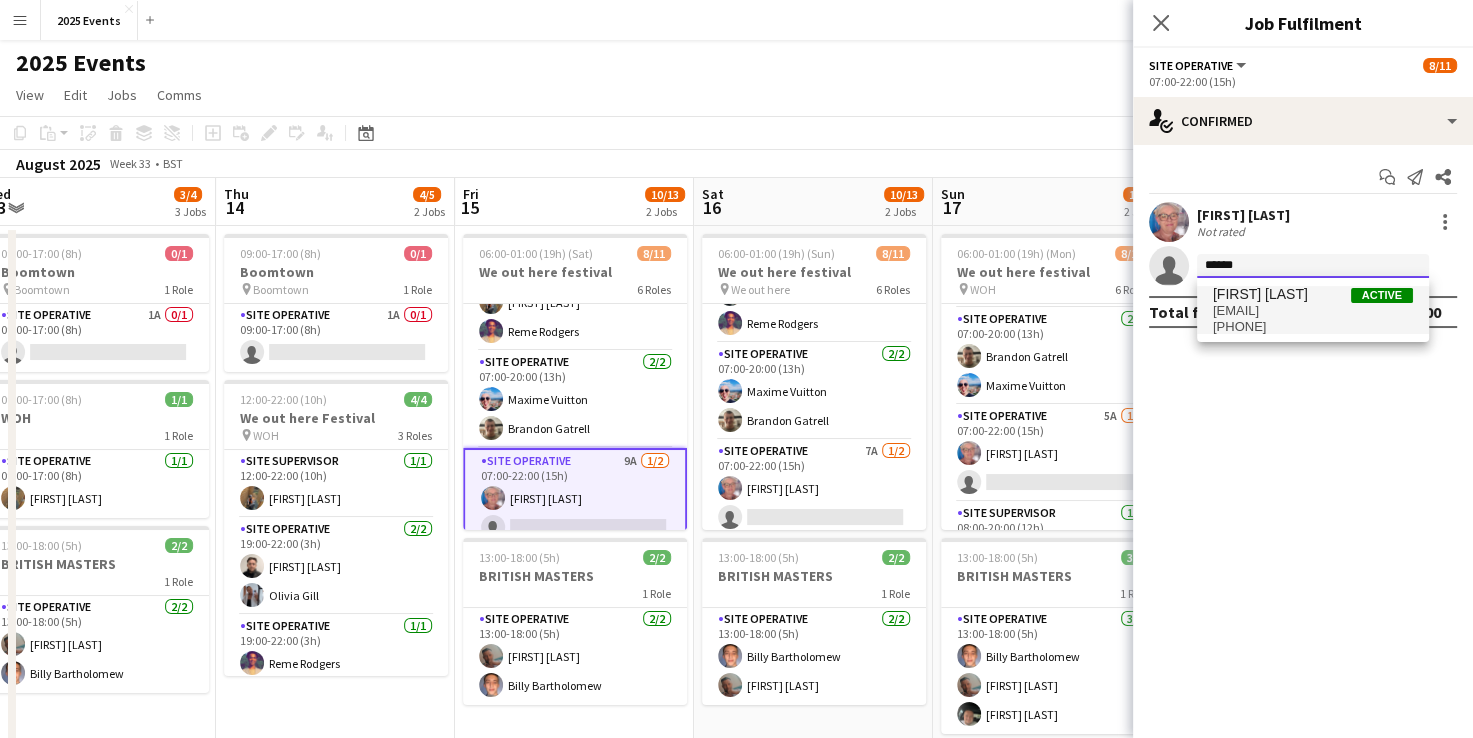 type 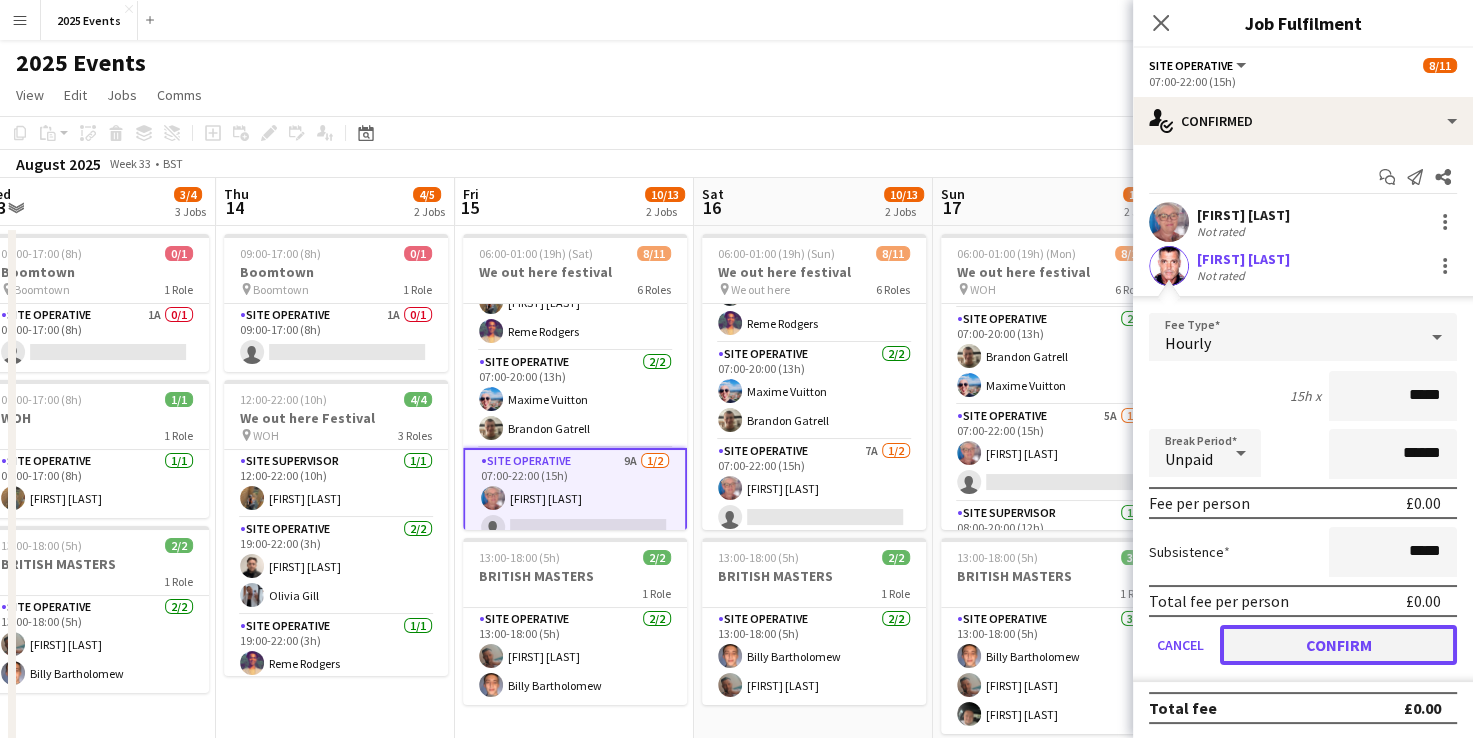 click on "Confirm" at bounding box center (1338, 645) 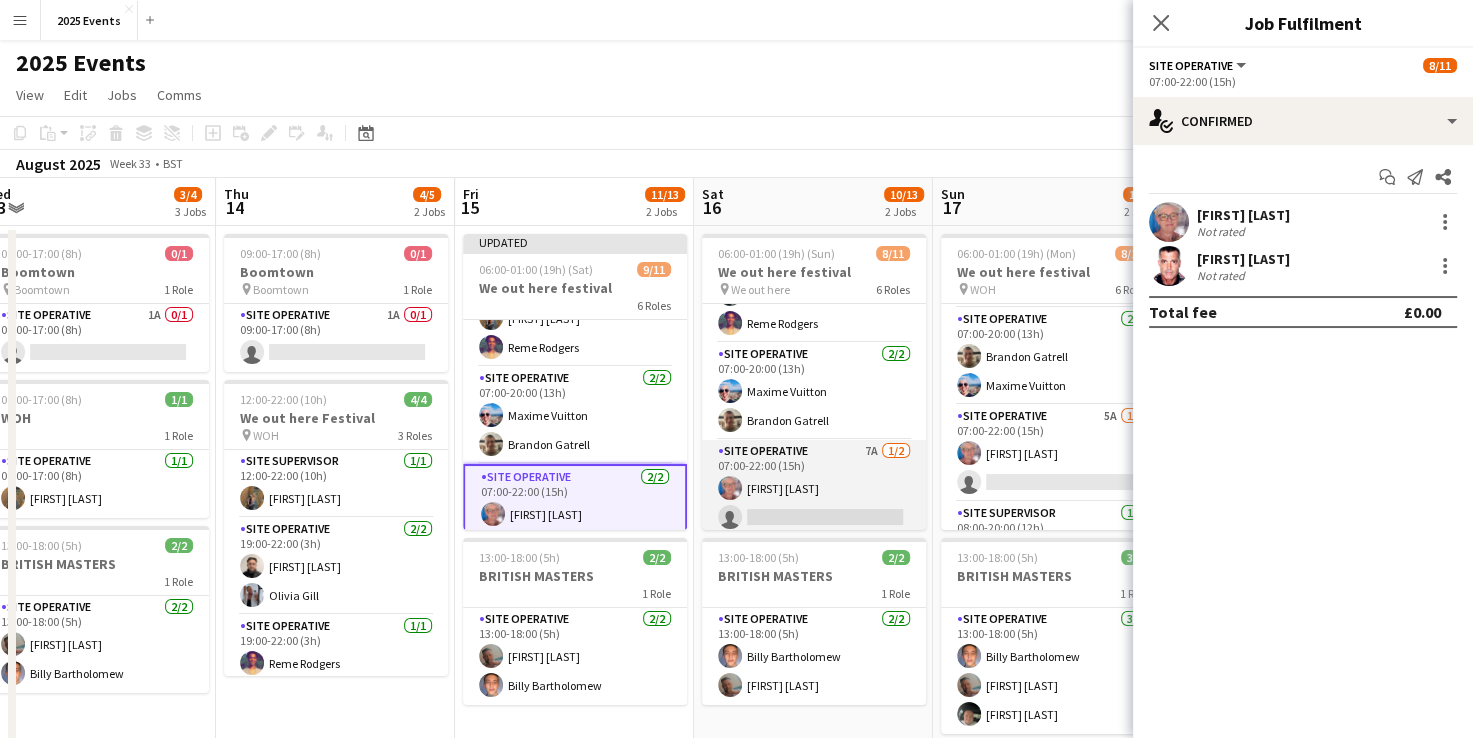 click on "Site Operative   7A   1/2   07:00-22:00 (15h)
[FIRST] [LAST]
single-neutral-actions" at bounding box center (814, 488) 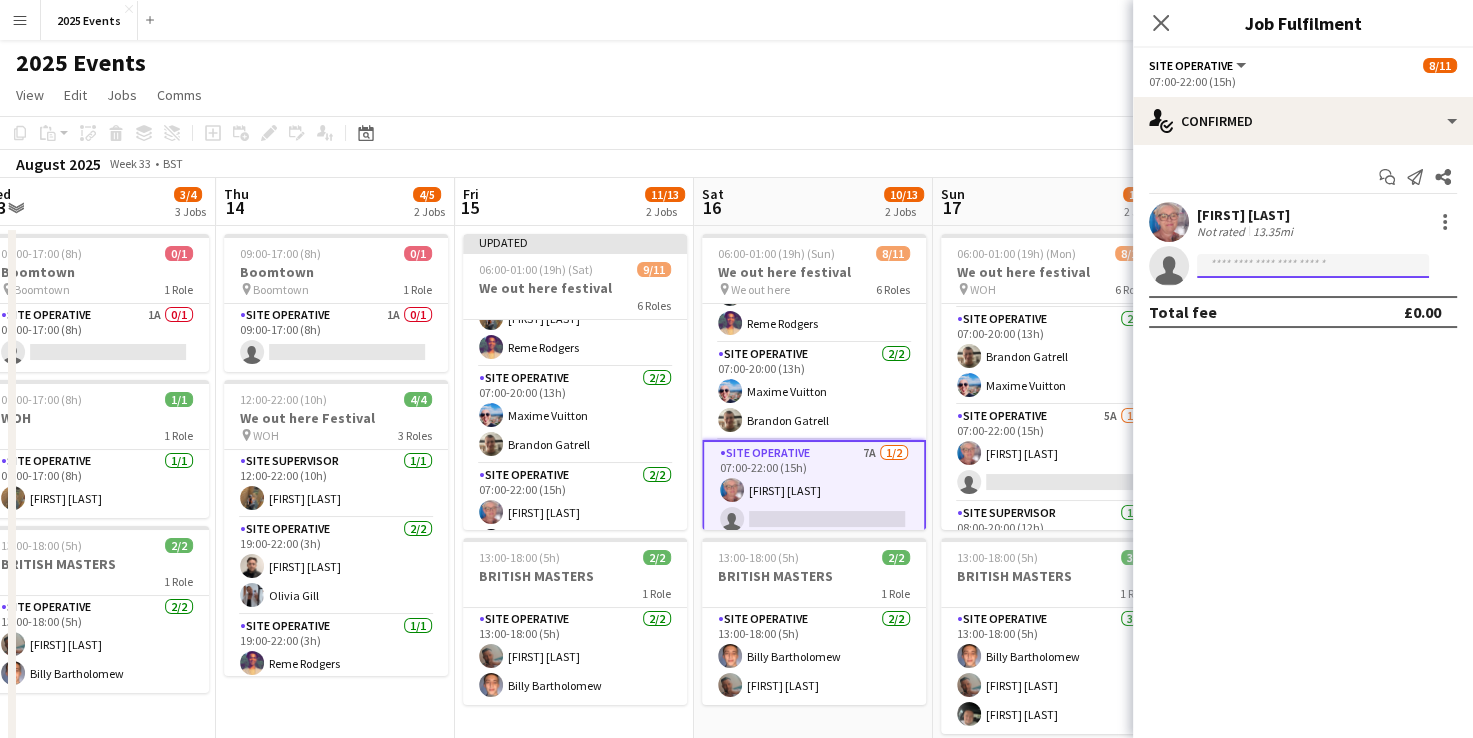 click 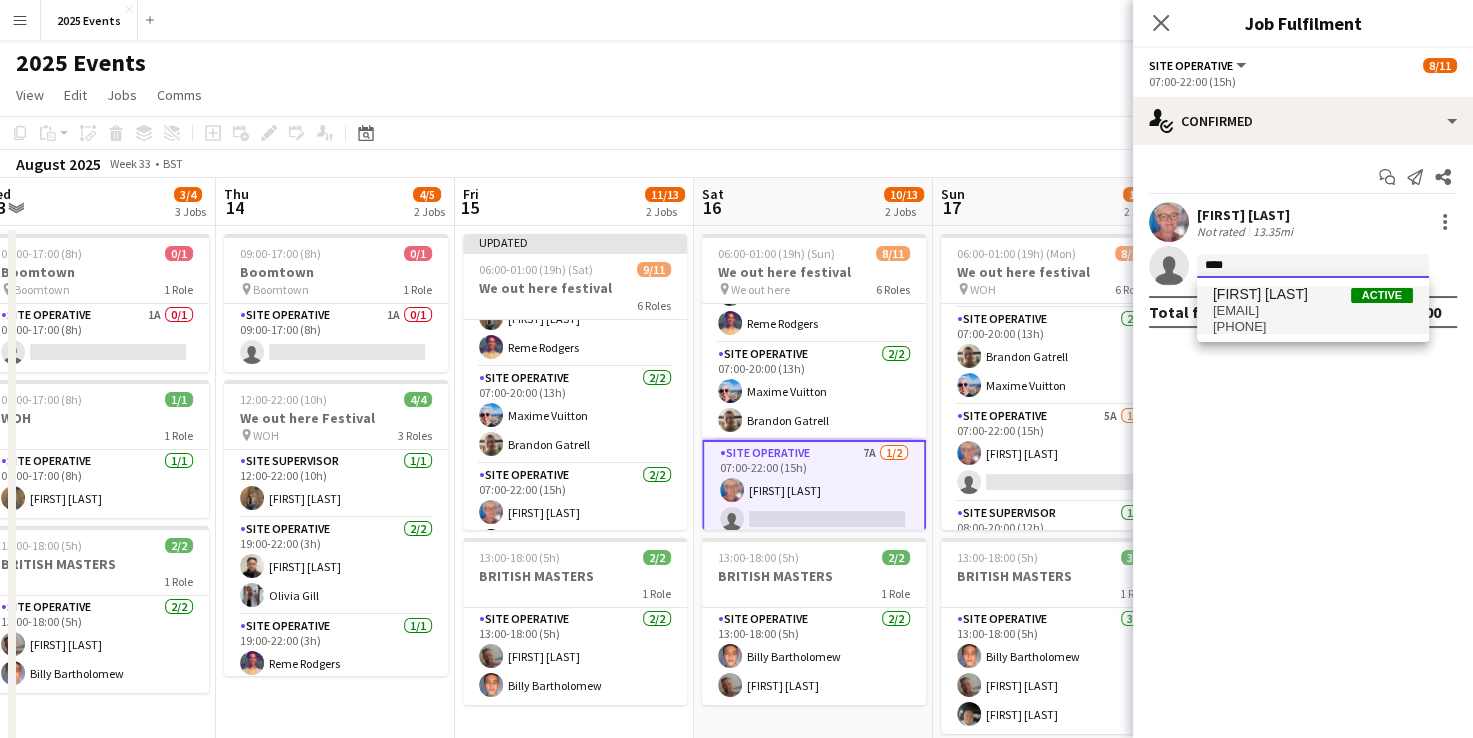 type on "****" 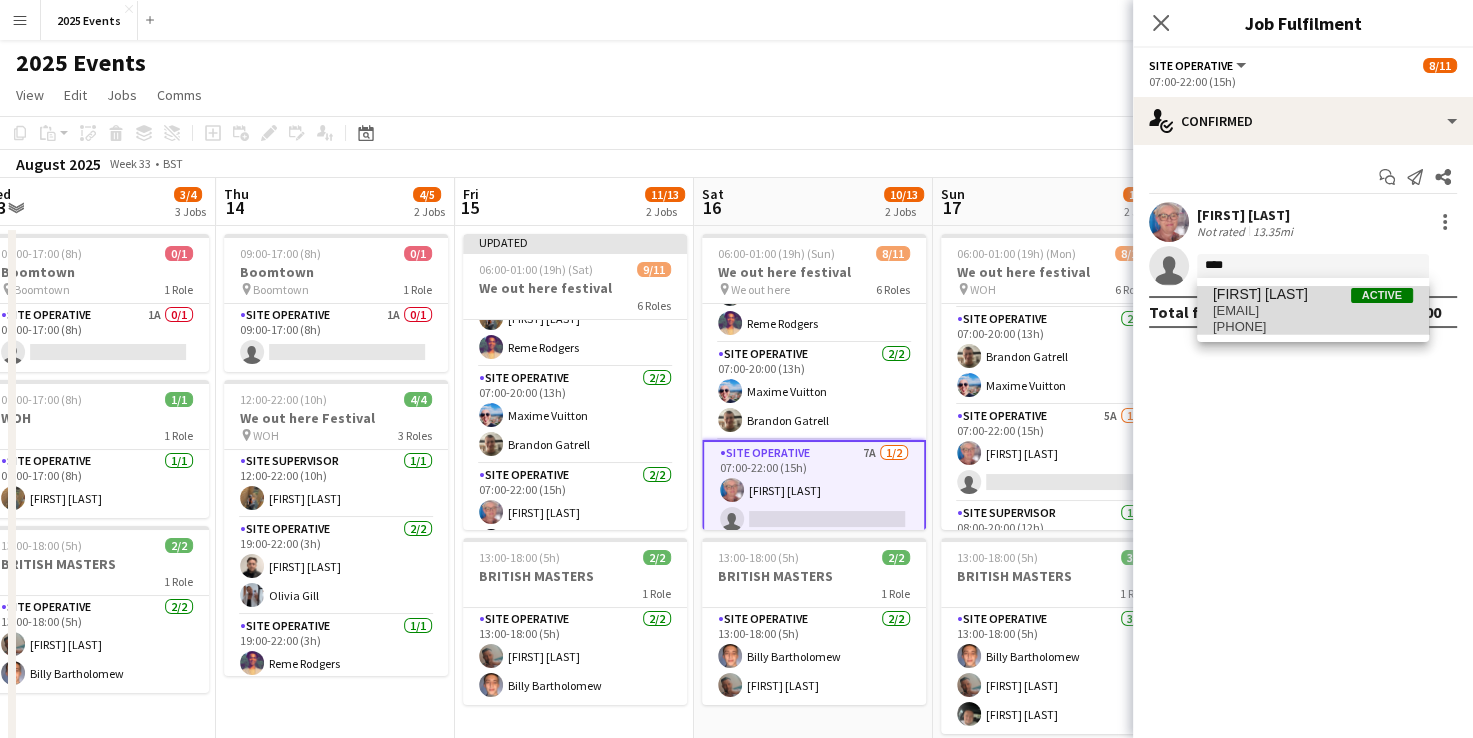 click on "[EMAIL]" at bounding box center (1313, 311) 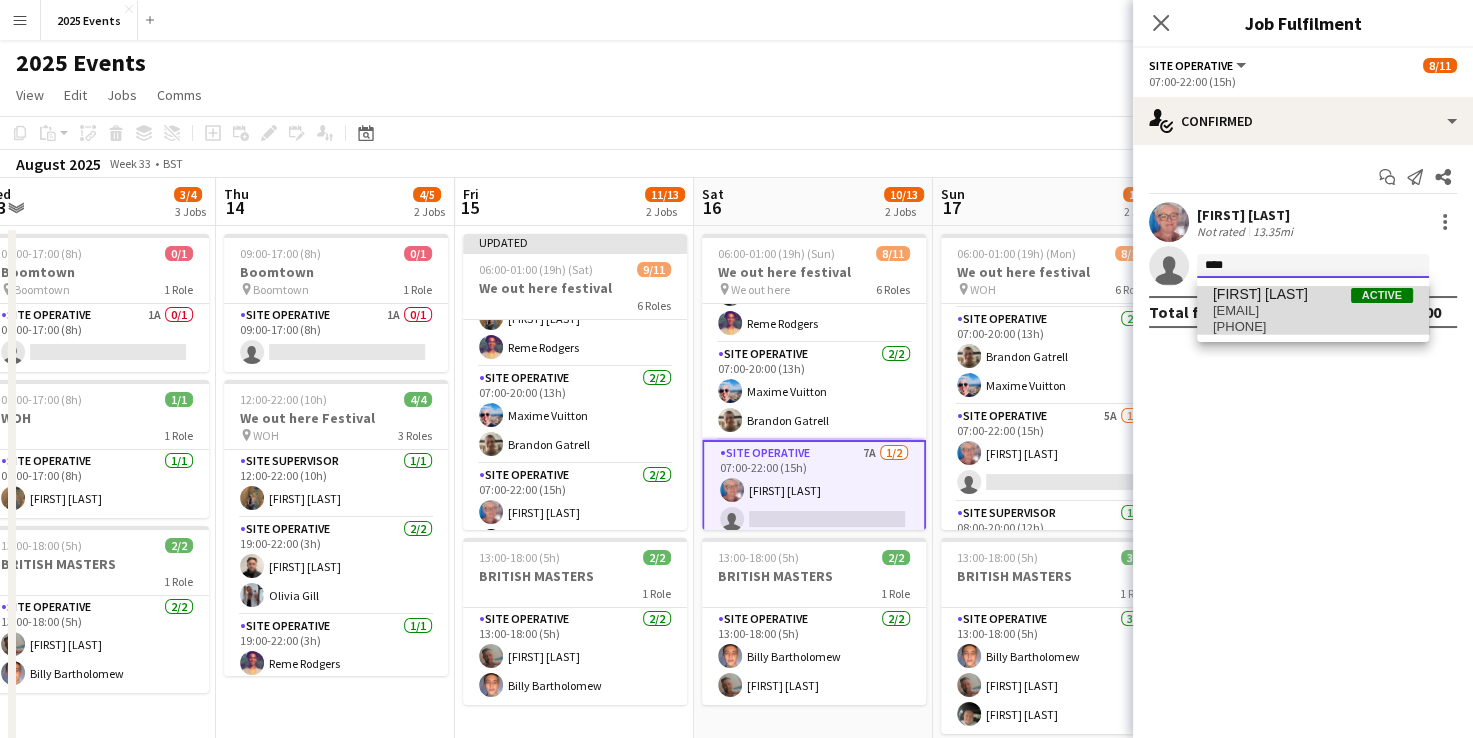 type 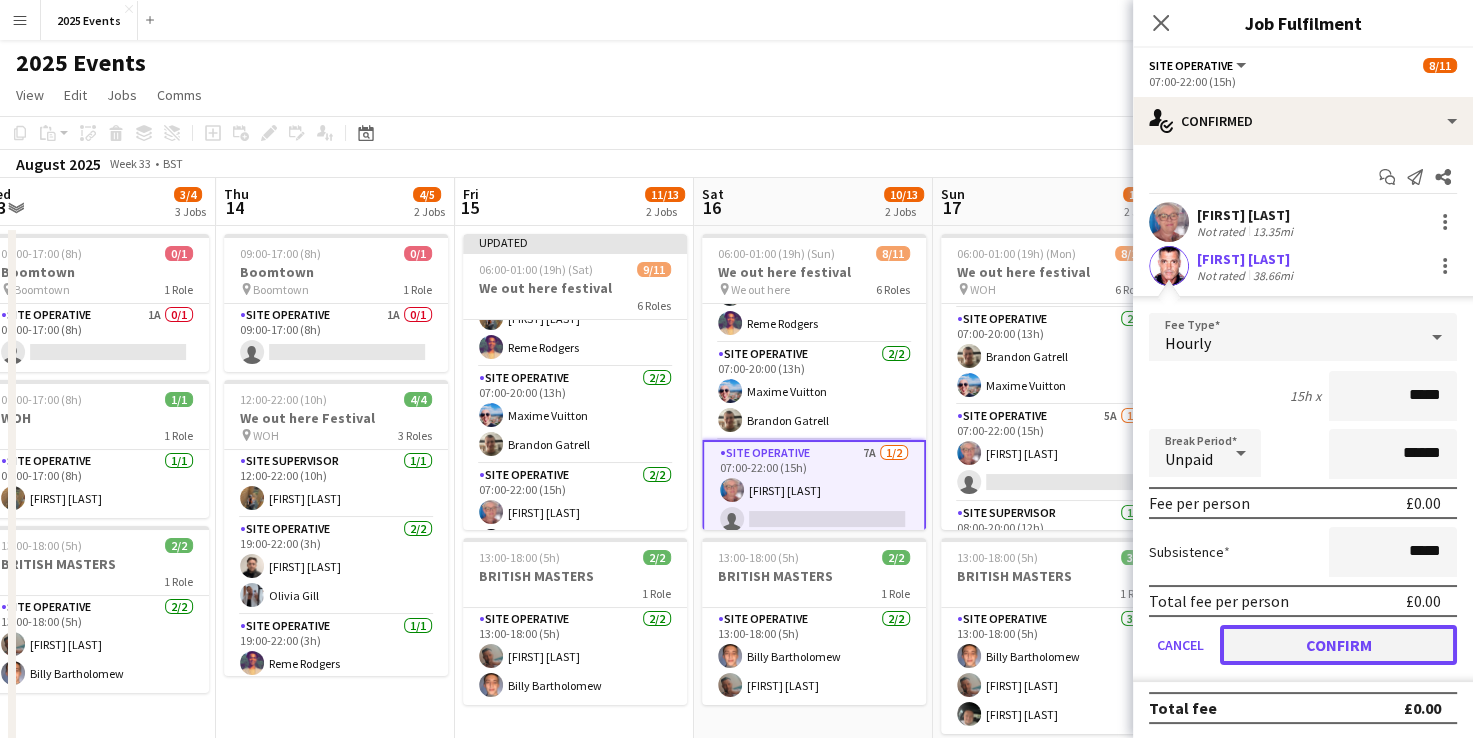 click on "Confirm" at bounding box center [1338, 645] 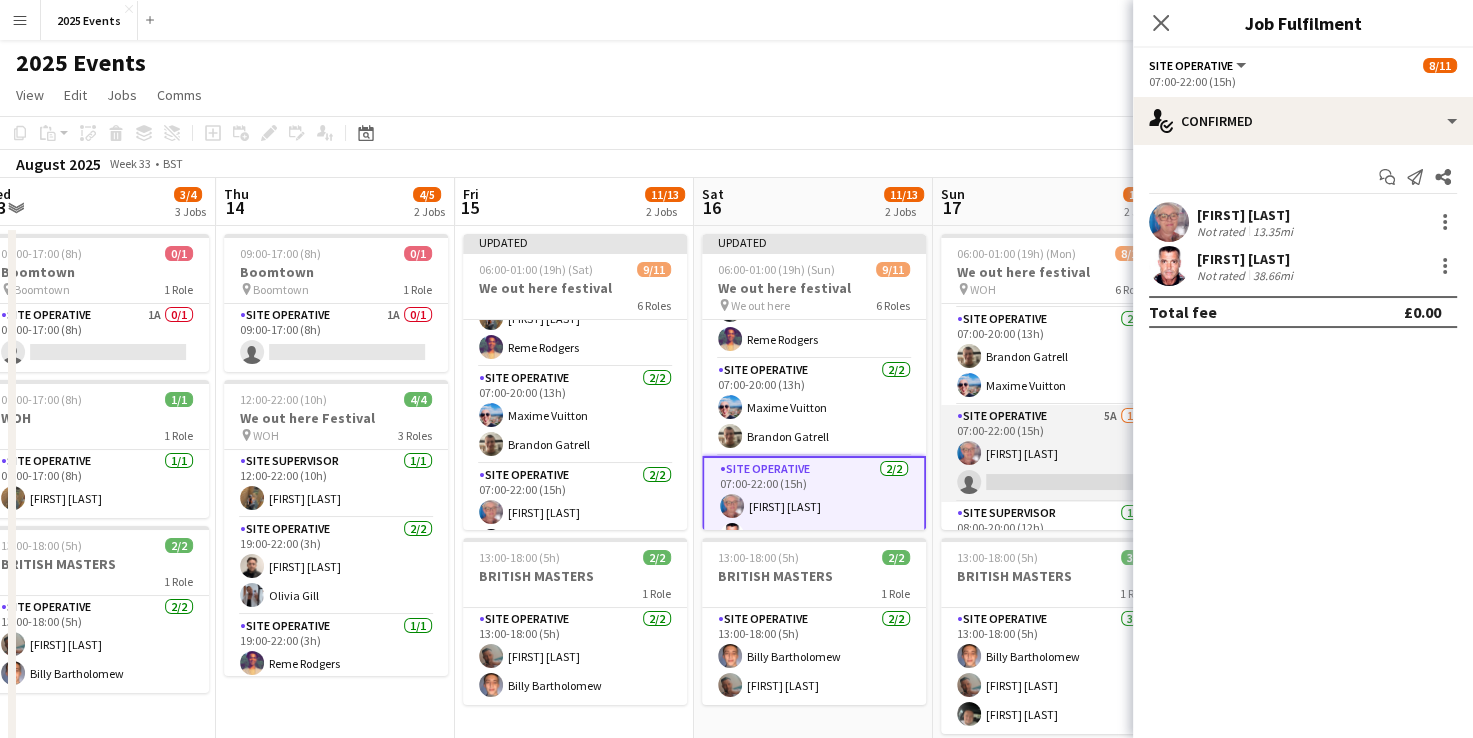 click on "Site Operative   5A   1/2   07:00-22:00 (15h)
[FIRST] [LAST]
single-neutral-actions" at bounding box center [1053, 453] 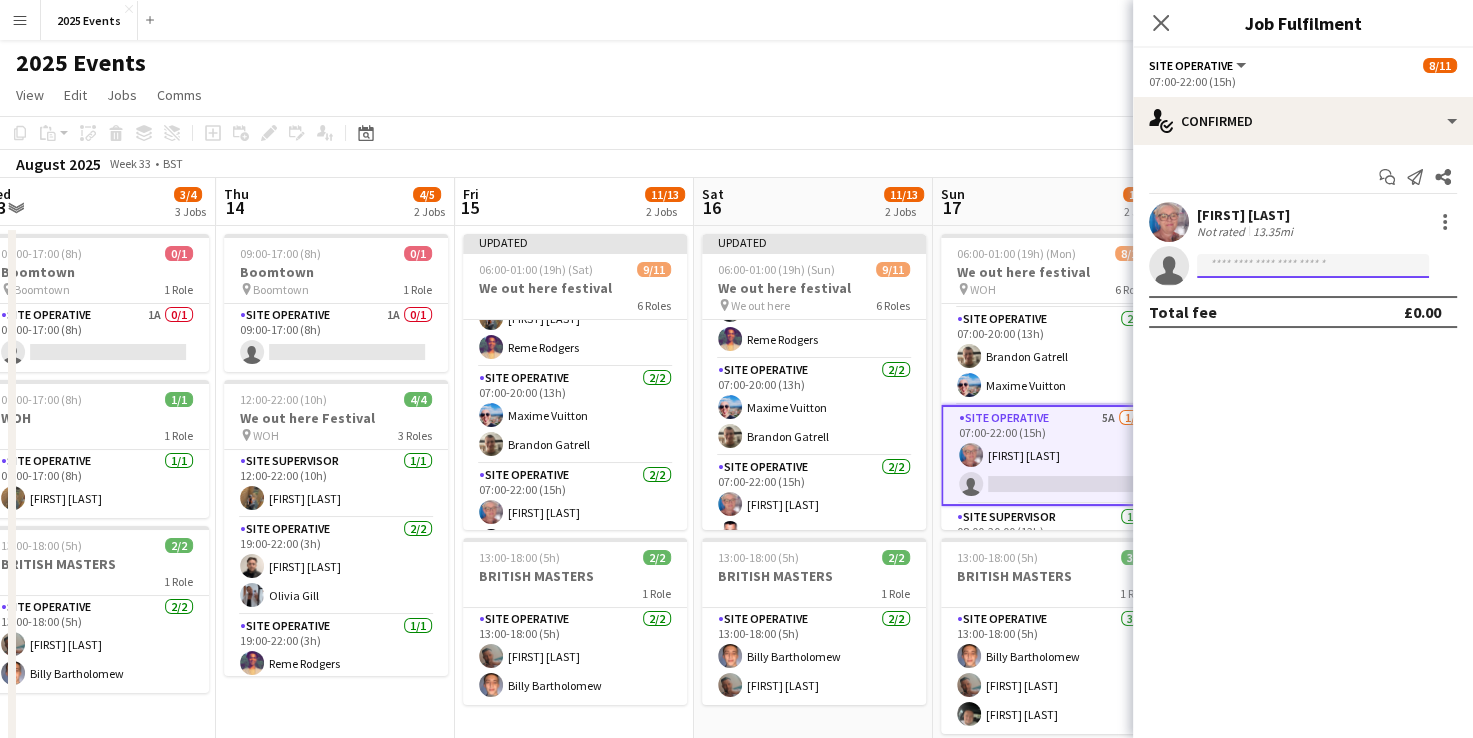 click 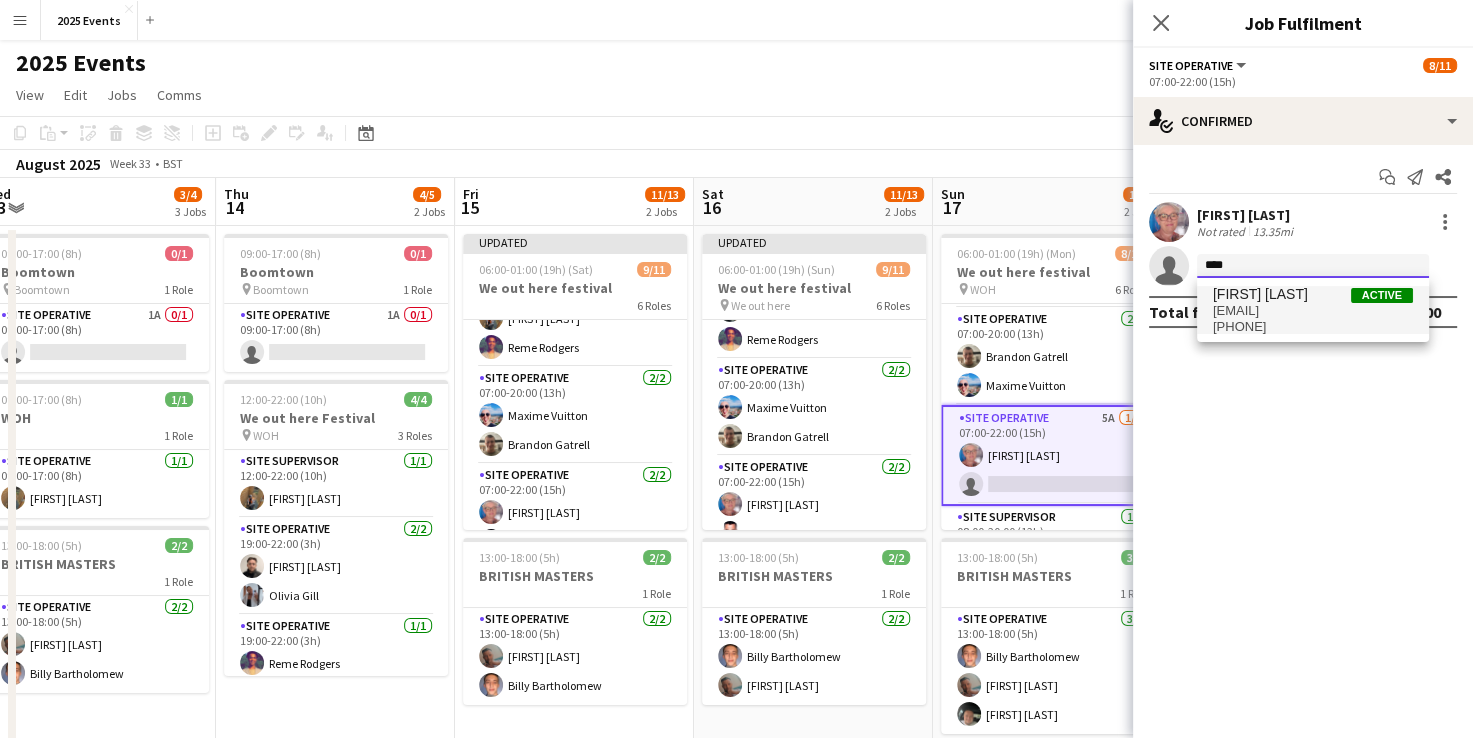 type on "****" 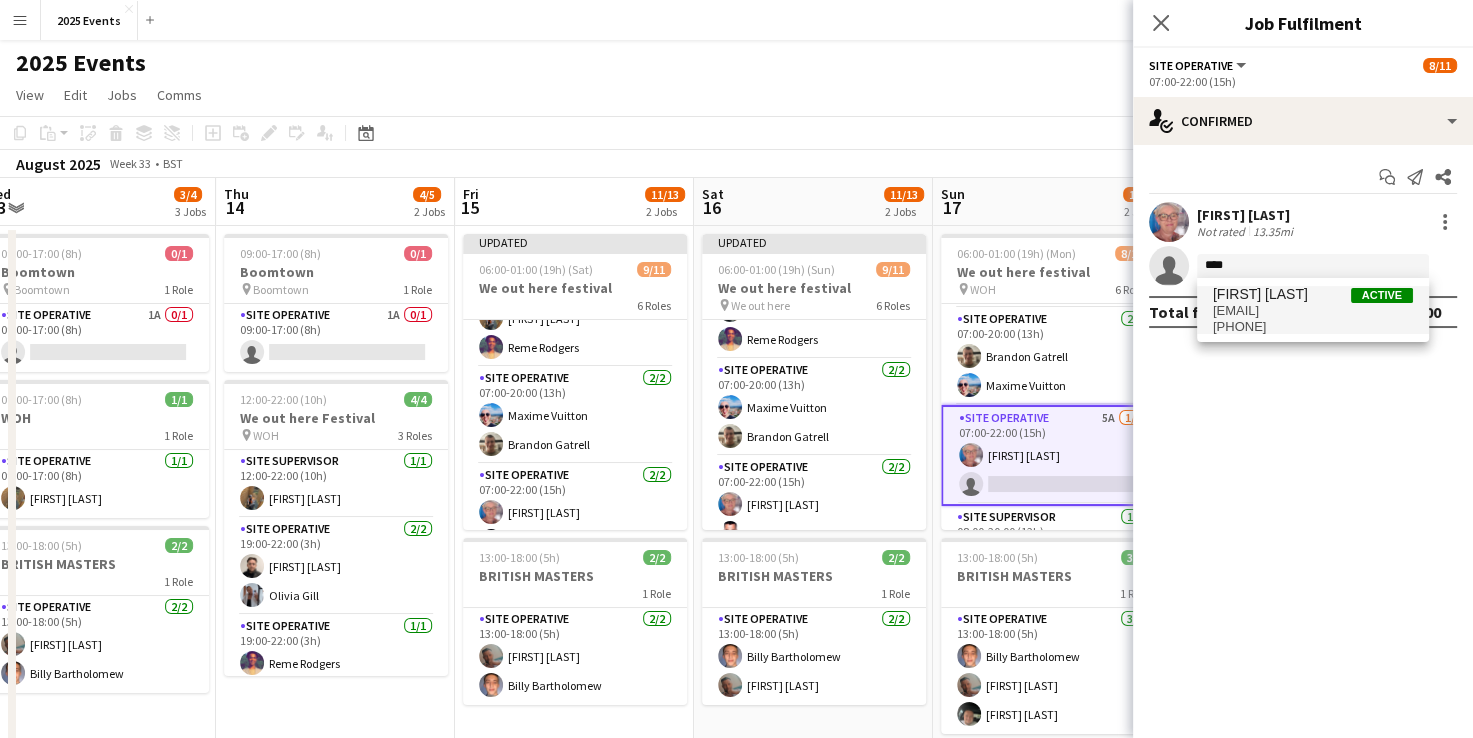 click on "[PHONE]" at bounding box center (1313, 327) 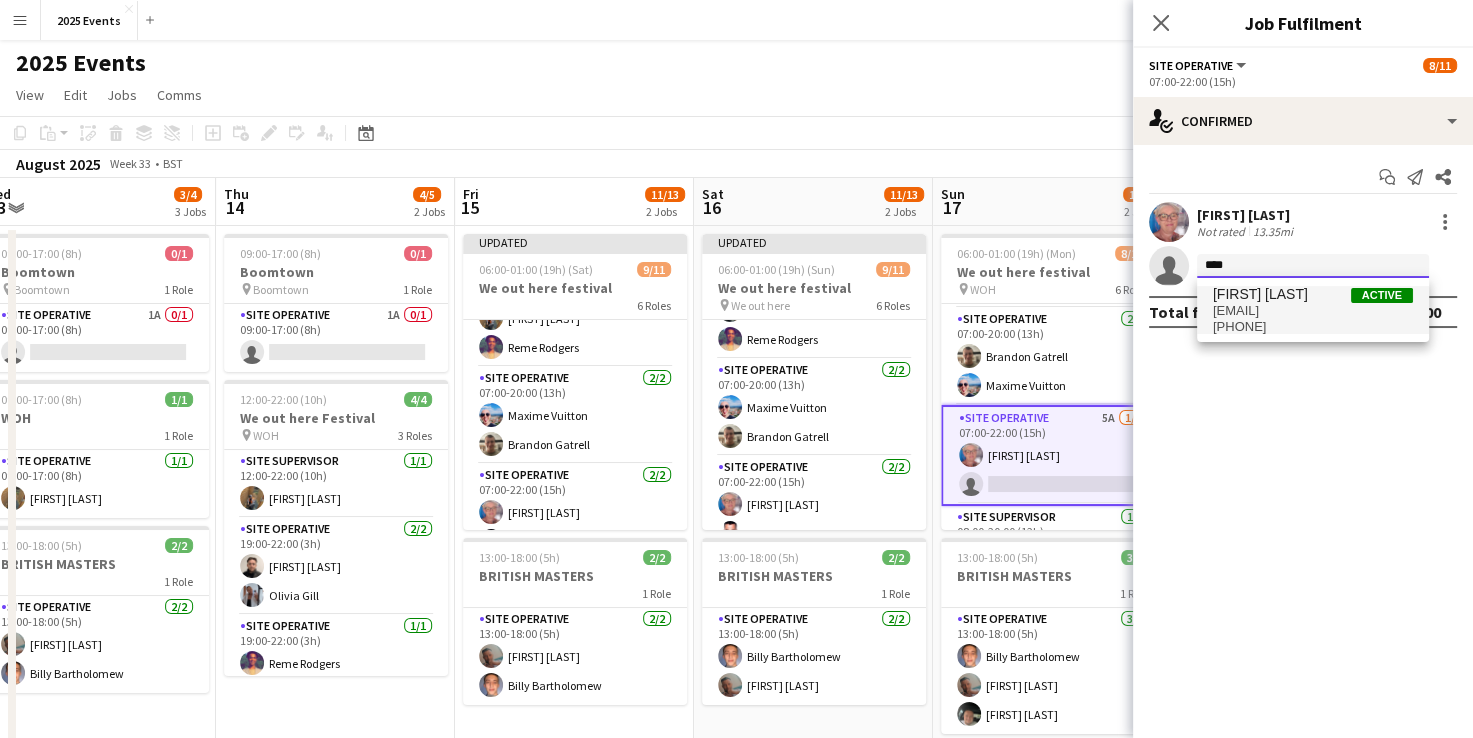 type 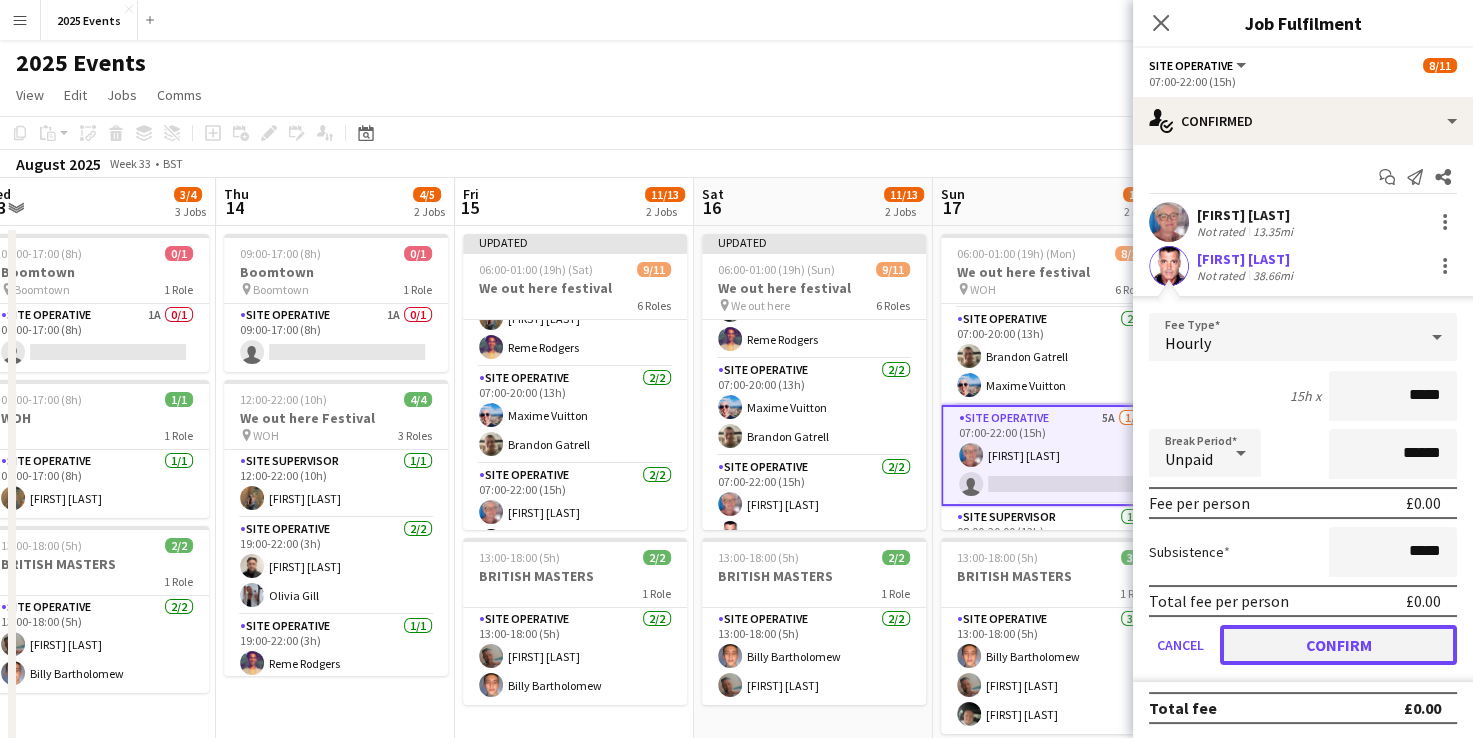 click on "Confirm" at bounding box center (1338, 645) 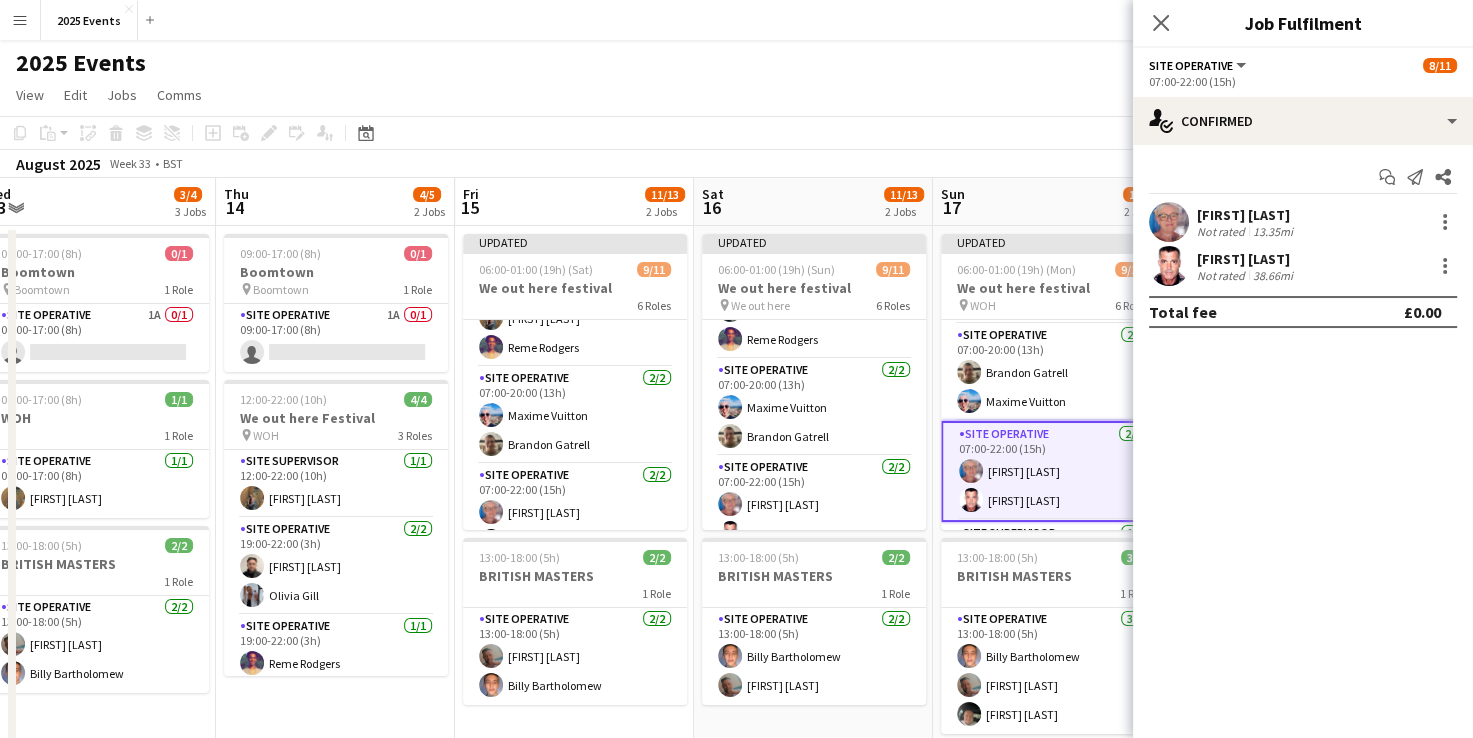 click on "August 2025   Week 33
•   BST   Publish 1 job   Revert 1 job" 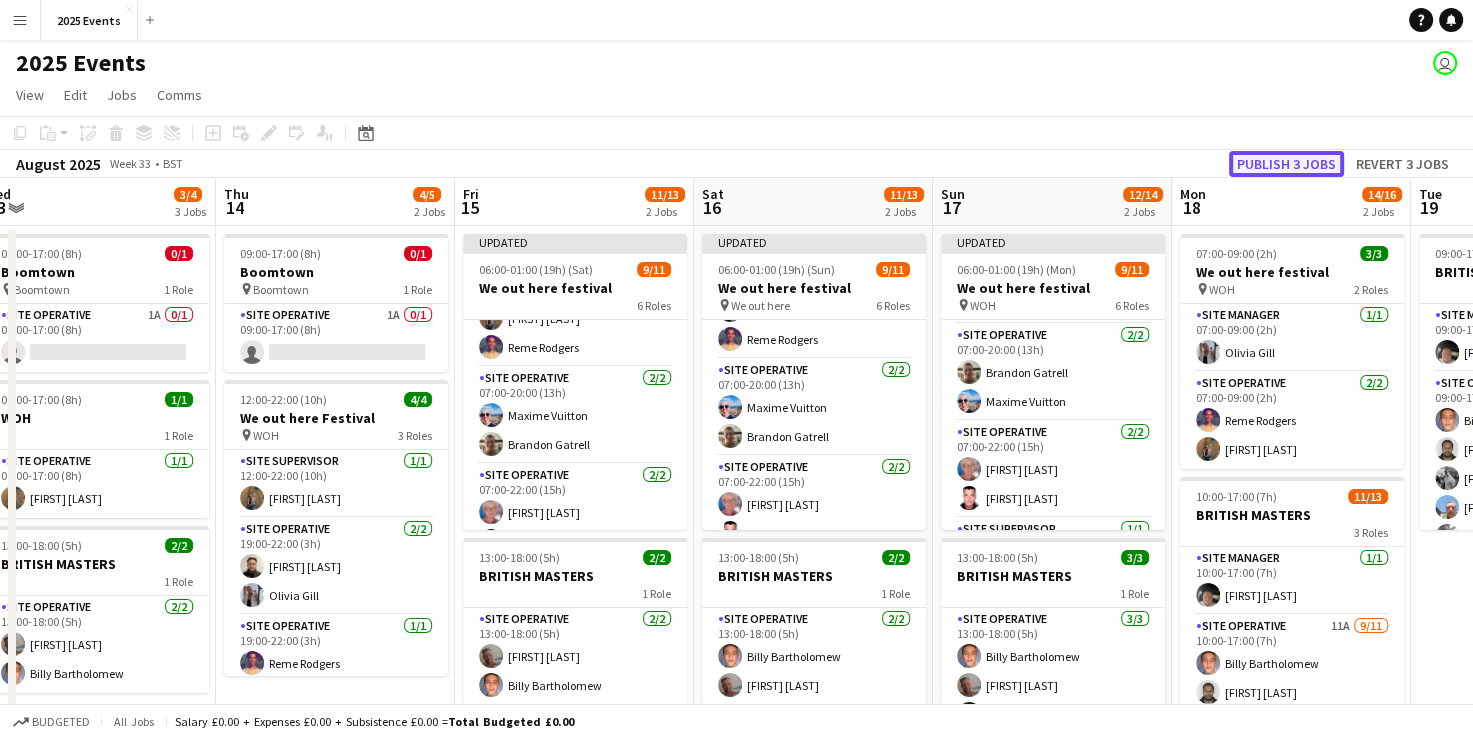 click on "Publish 3 jobs" 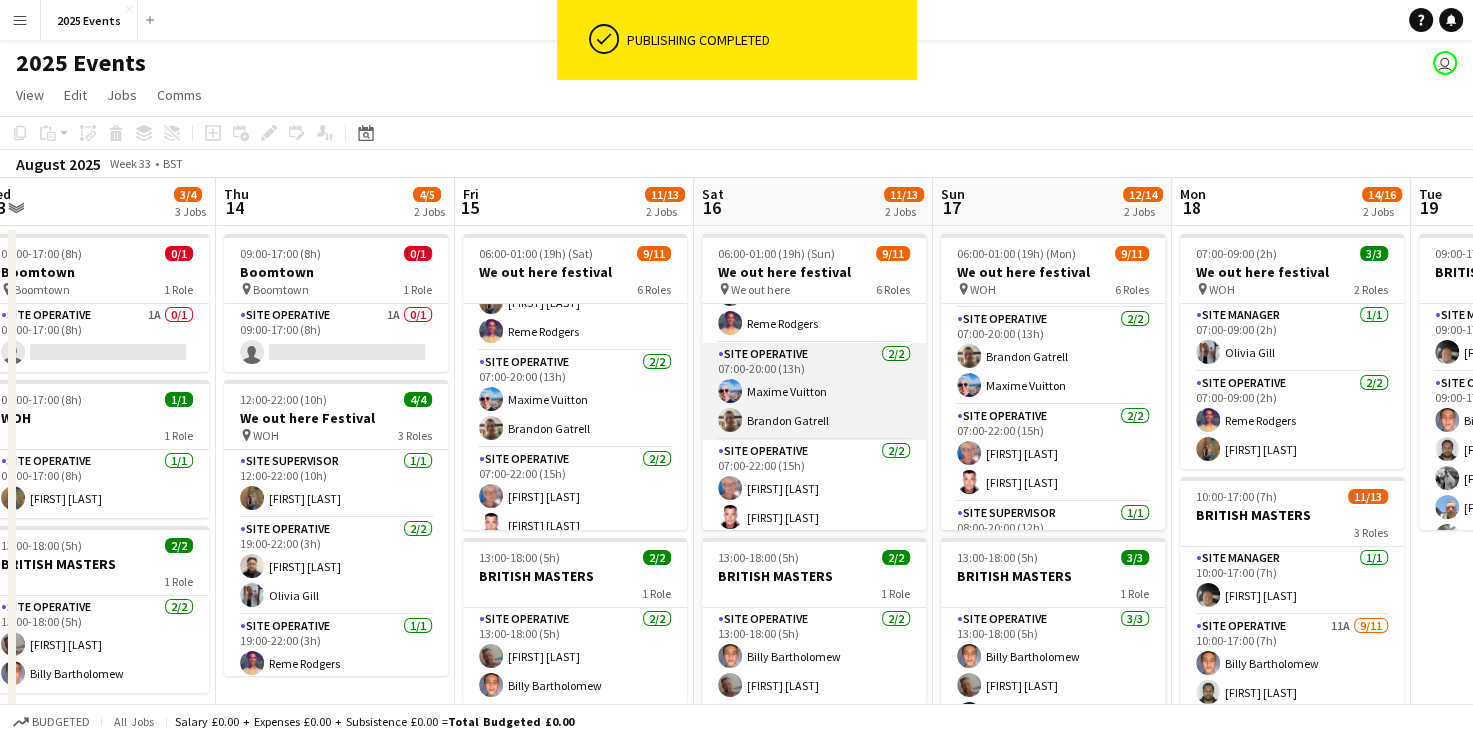 scroll, scrollTop: 0, scrollLeft: 0, axis: both 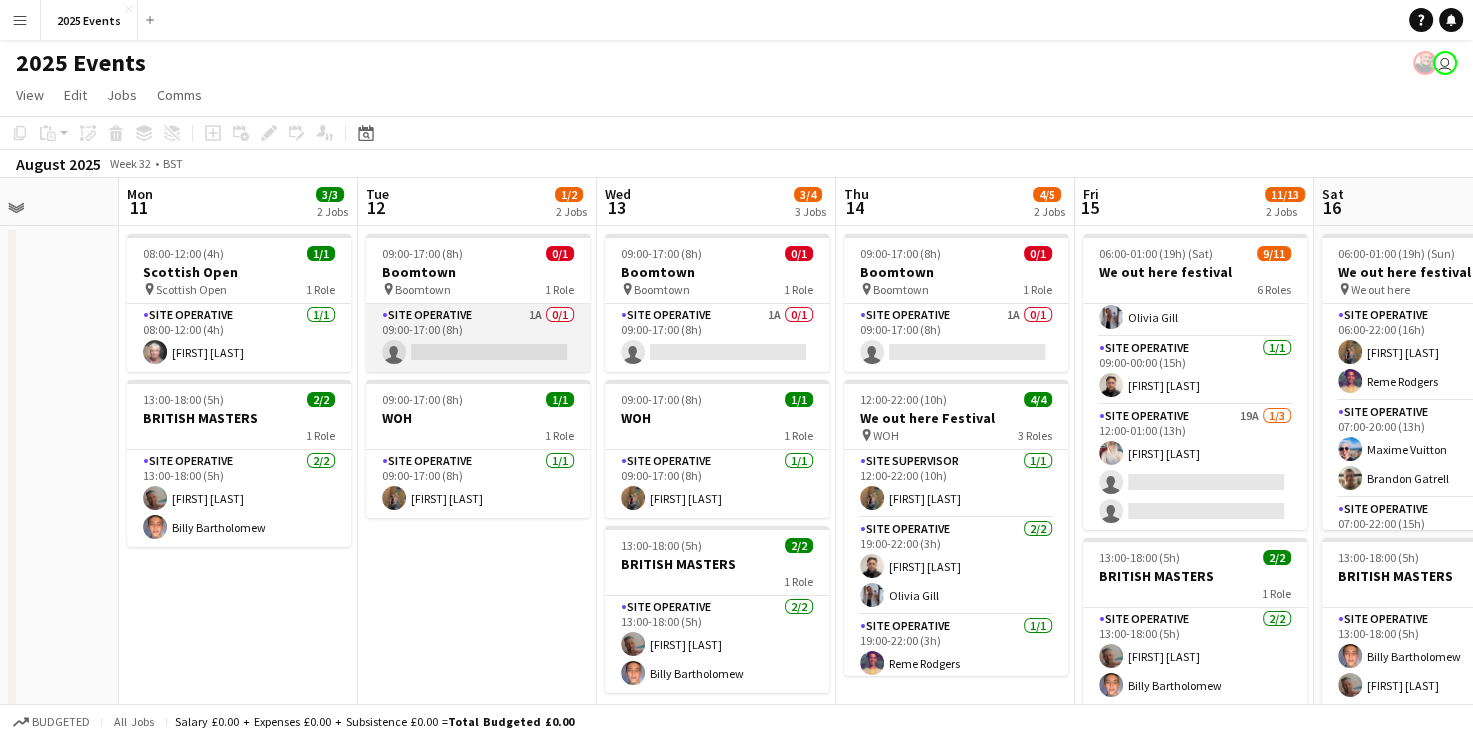 click on "Site Operative   1A   0/1   09:00-17:00 (8h)
single-neutral-actions" at bounding box center (478, 338) 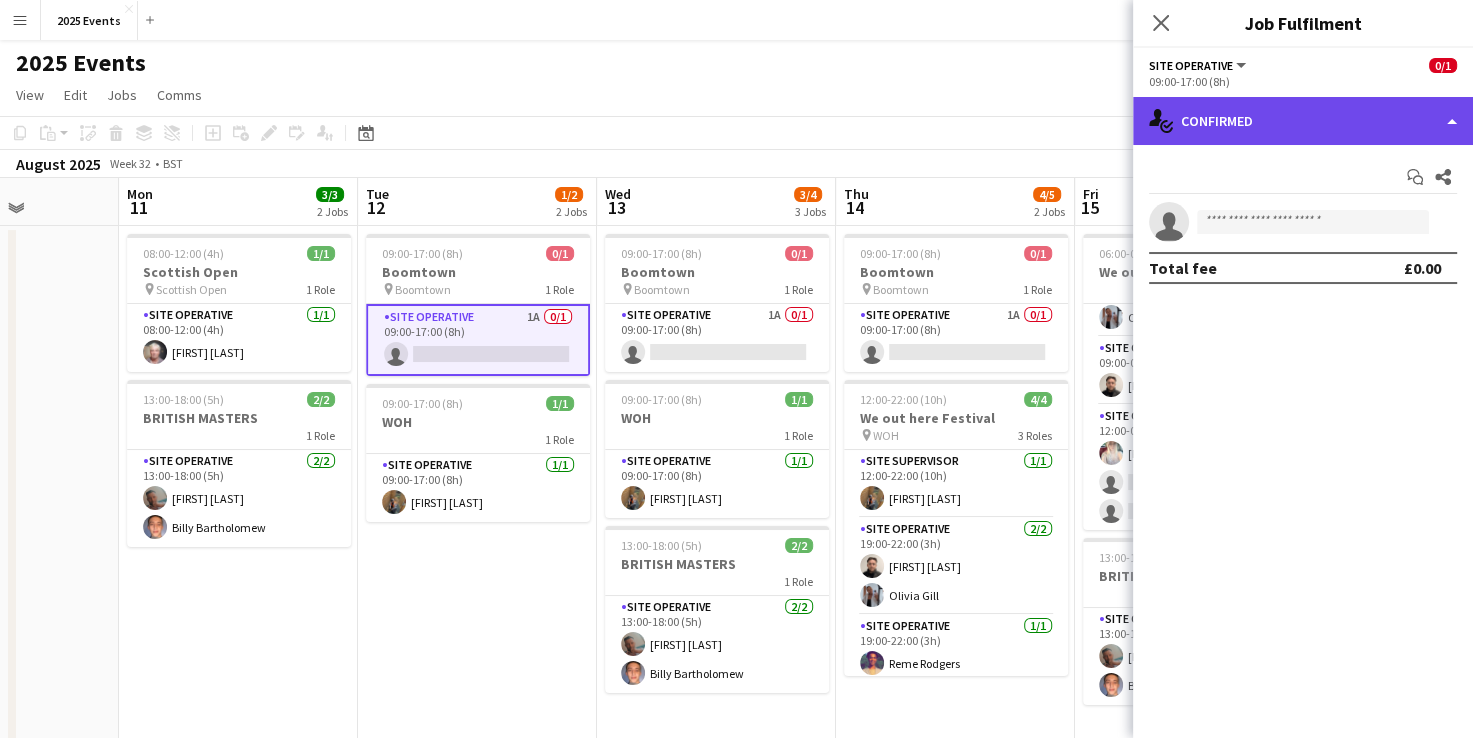 click on "single-neutral-actions-check-2
Confirmed" 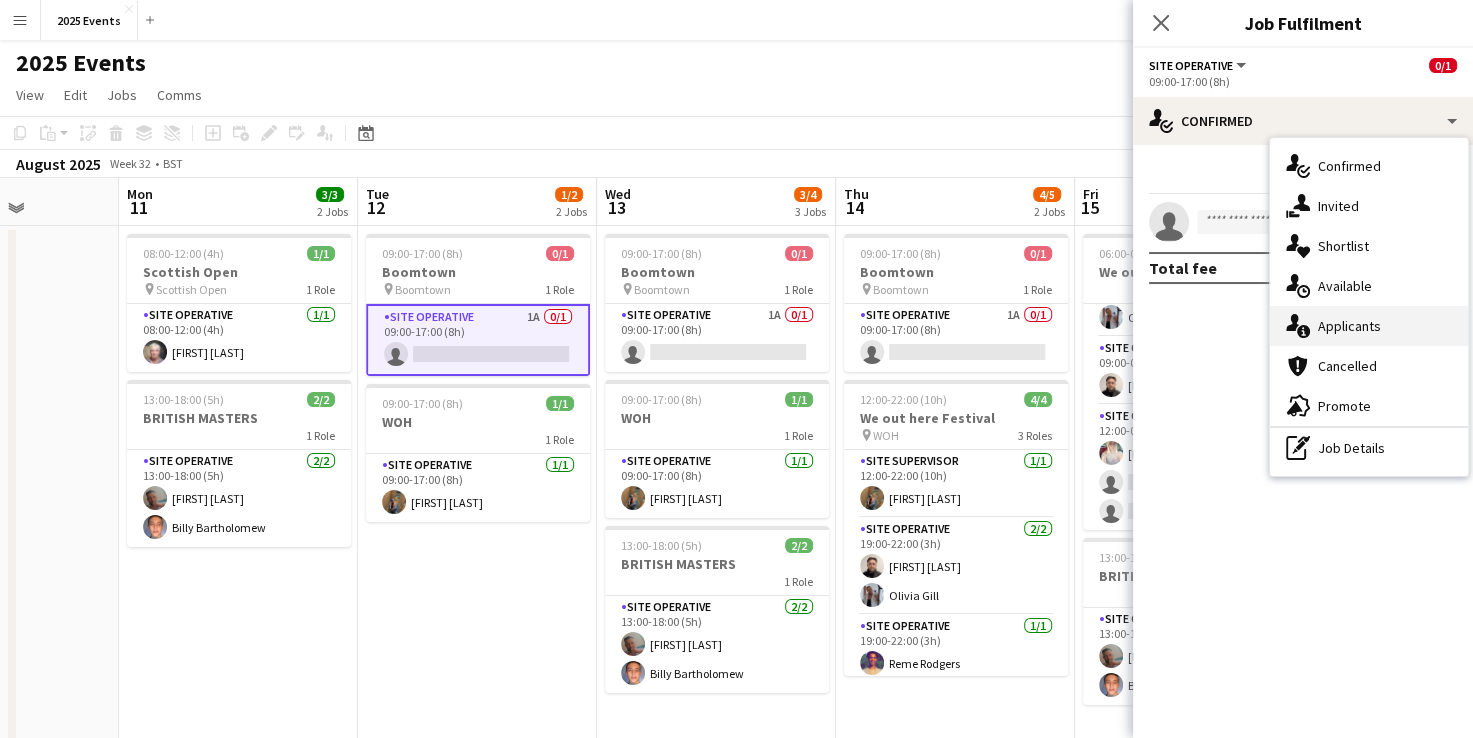 click on "single-neutral-actions-information
Applicants" at bounding box center (1369, 326) 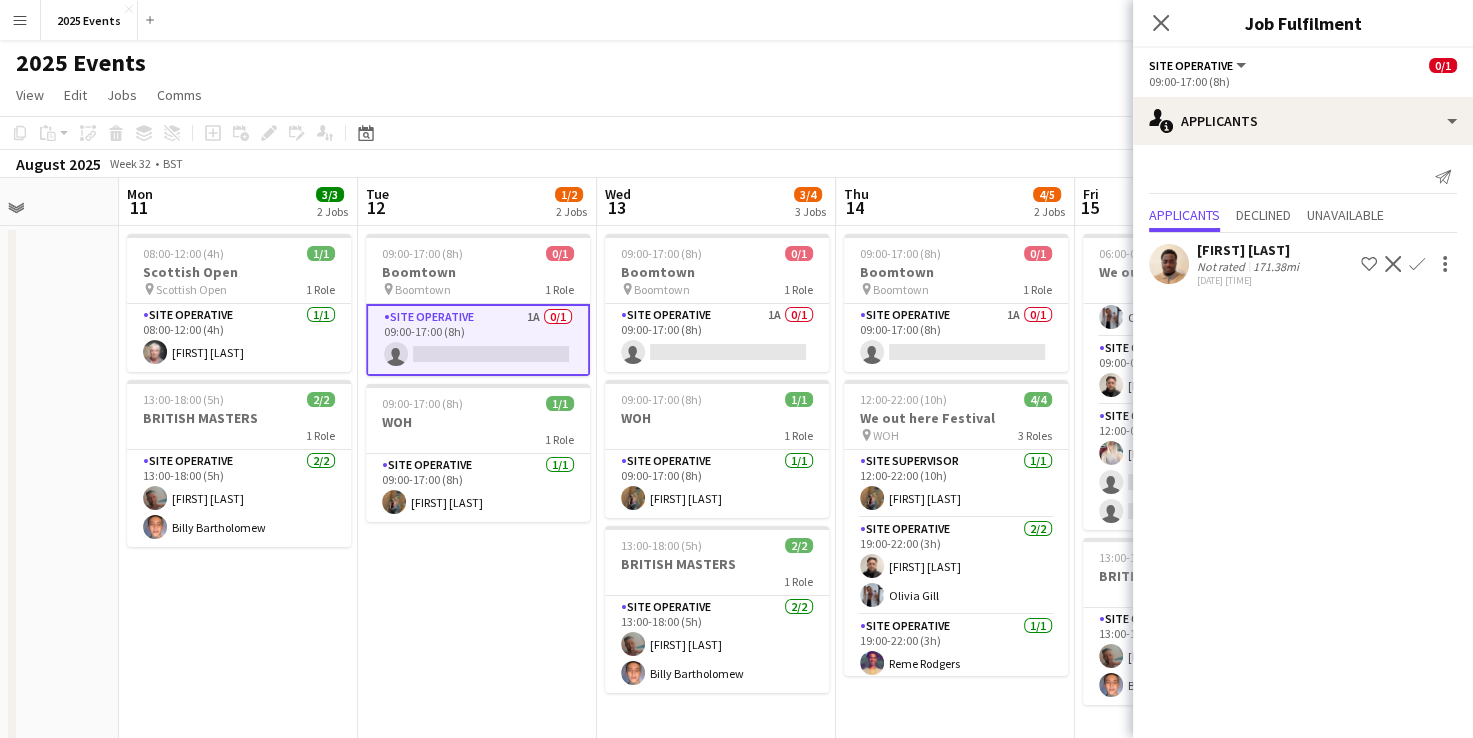 click on "09:00-17:00 (8h)    0/1   Boomtown
pin
Boomtown   1 Role   Site Operative   1A   0/1   09:00-17:00 (8h)
single-neutral-actions
09:00-17:00 (8h)    1/1   WOH    1 Role   Site Operative   1/1   09:00-17:00 (8h)
[FIRST] [LAST]" at bounding box center (477, 550) 